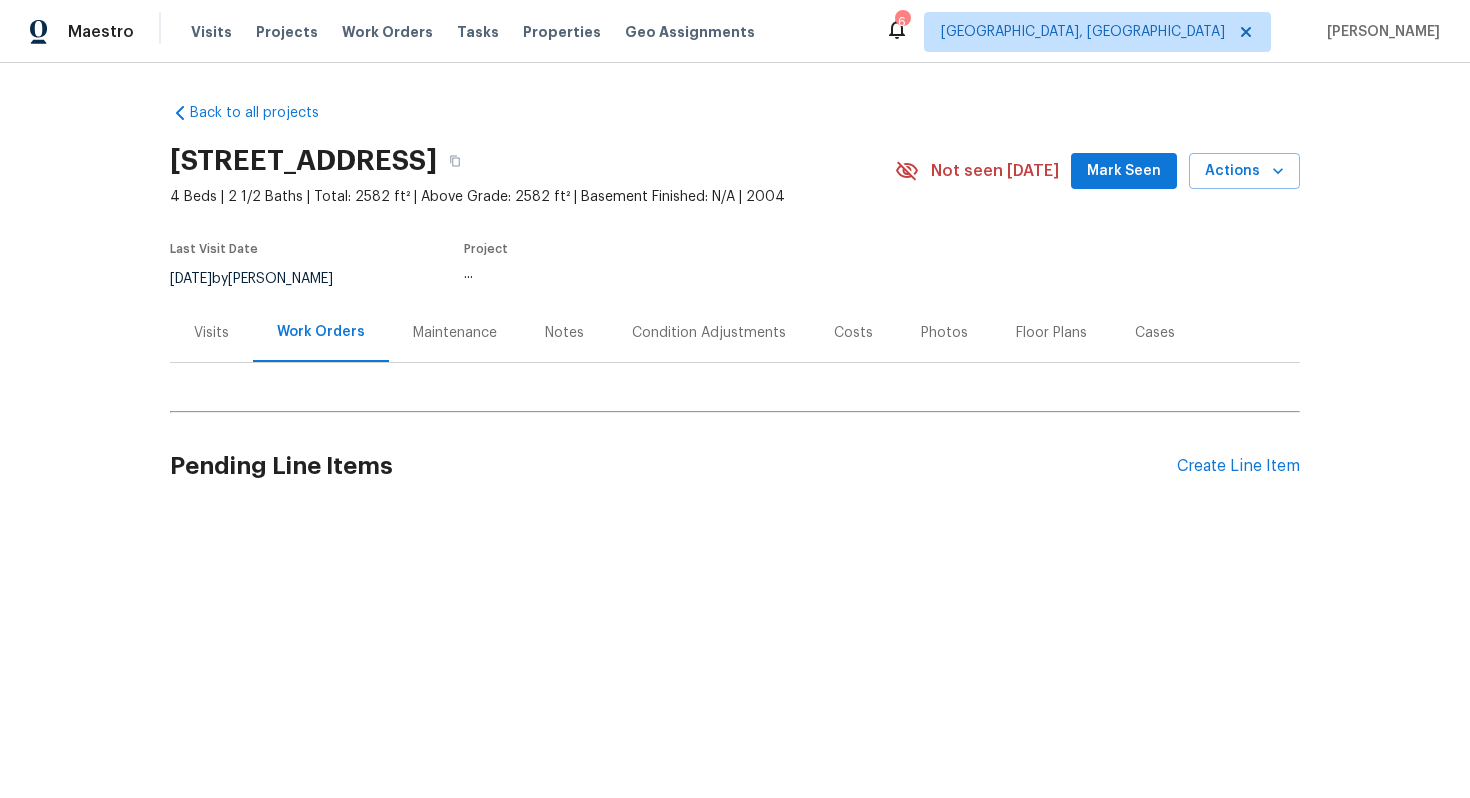 scroll, scrollTop: 0, scrollLeft: 0, axis: both 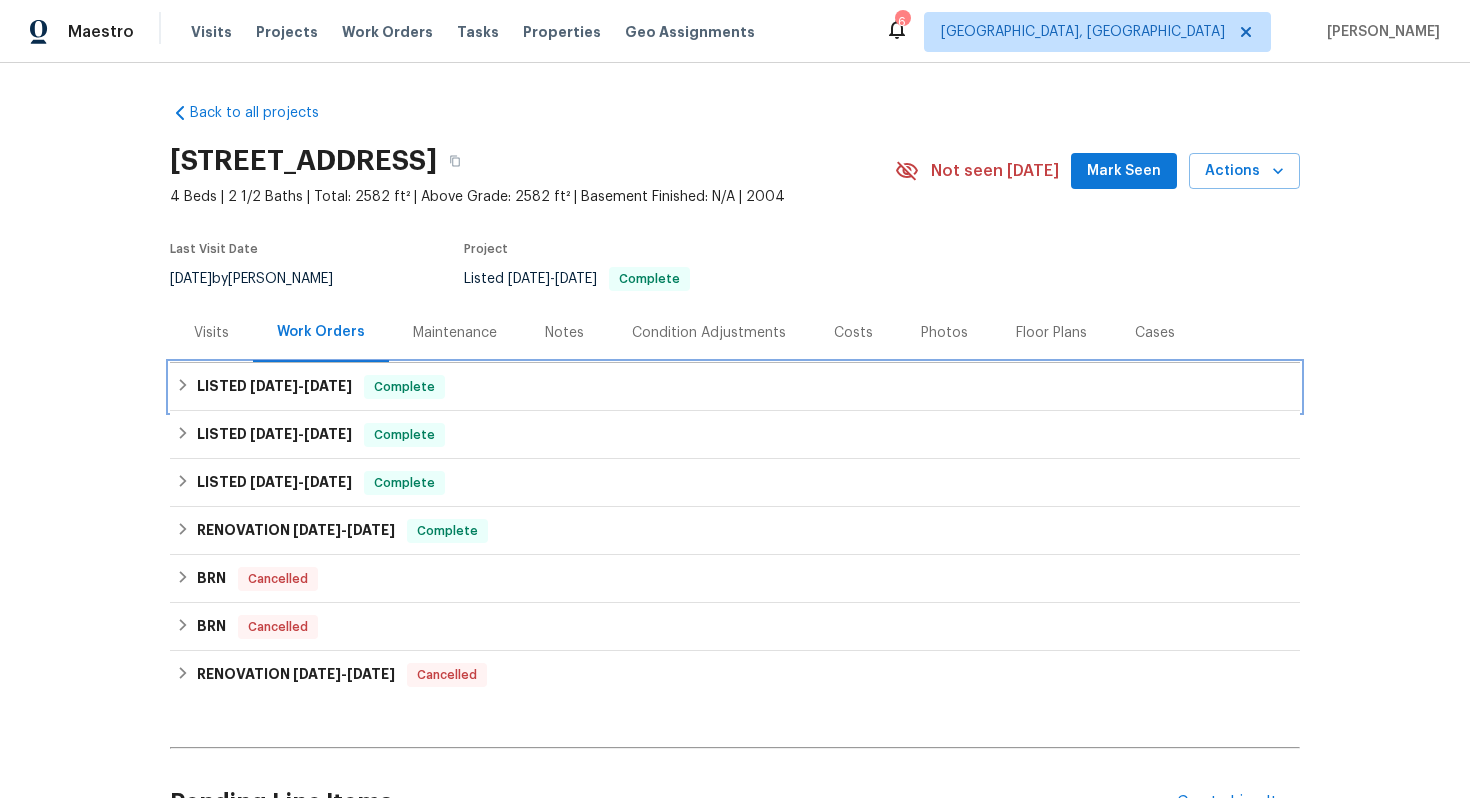 click on "[DATE]" at bounding box center (328, 386) 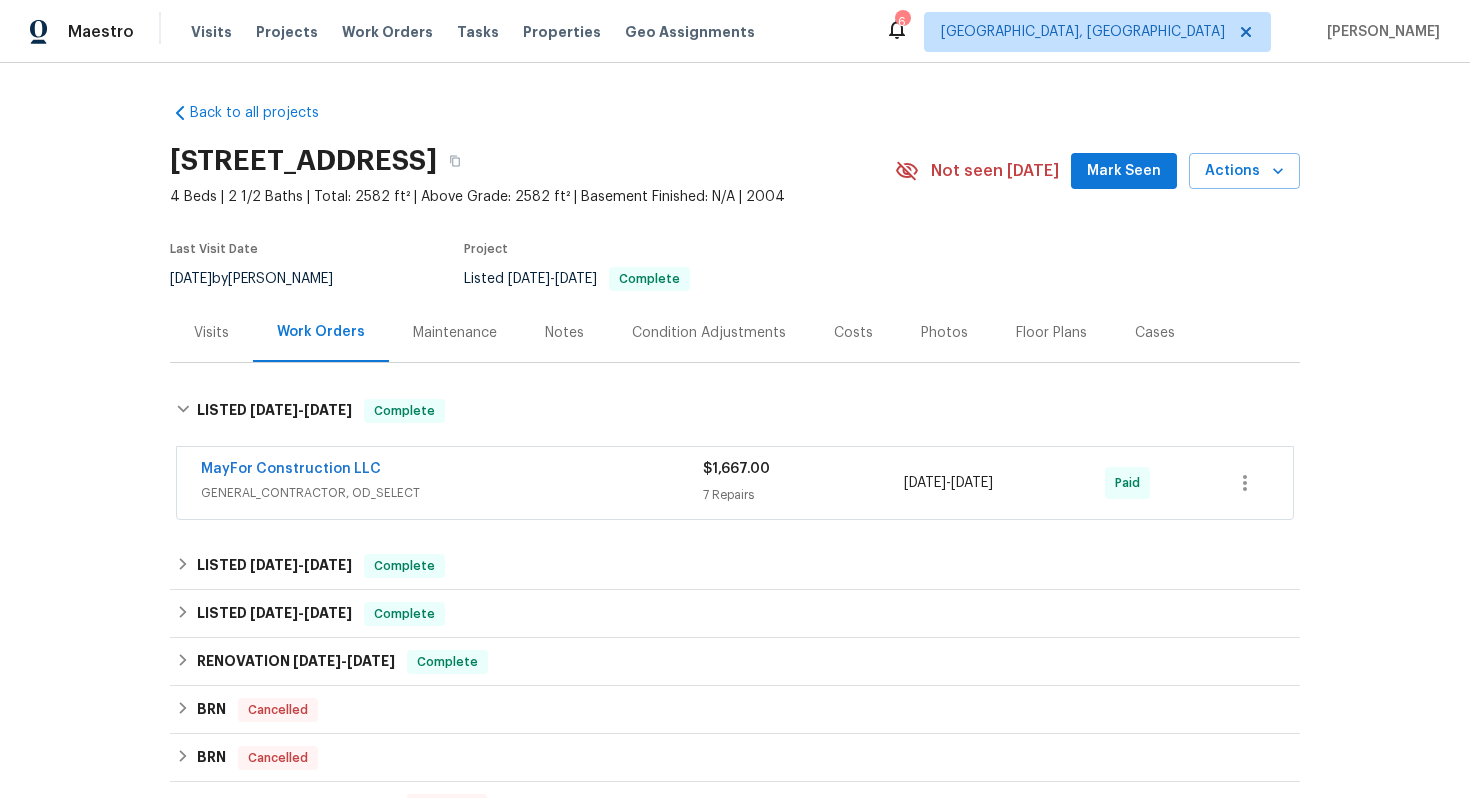 click on "GENERAL_CONTRACTOR, OD_SELECT" at bounding box center (452, 493) 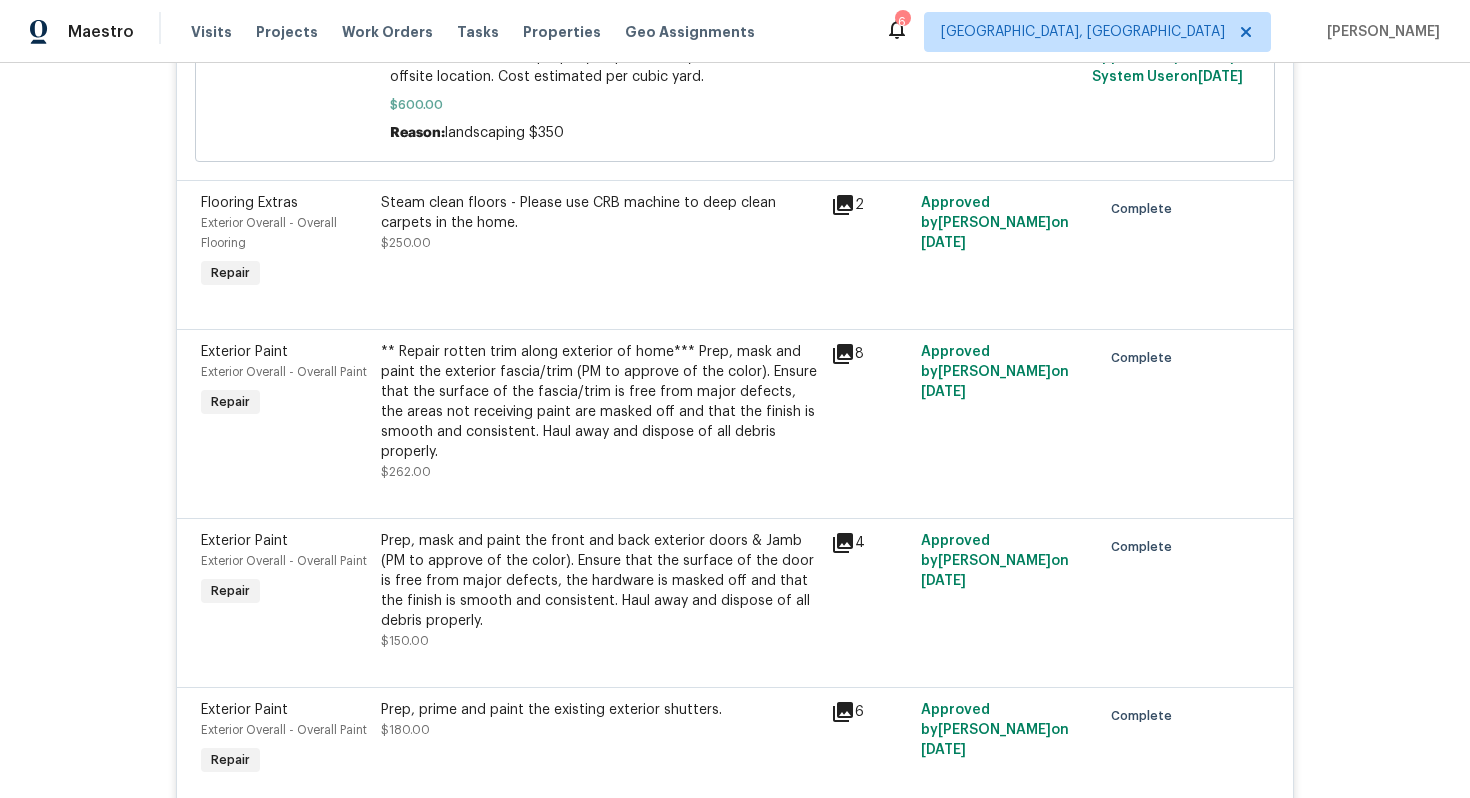 scroll, scrollTop: 1402, scrollLeft: 0, axis: vertical 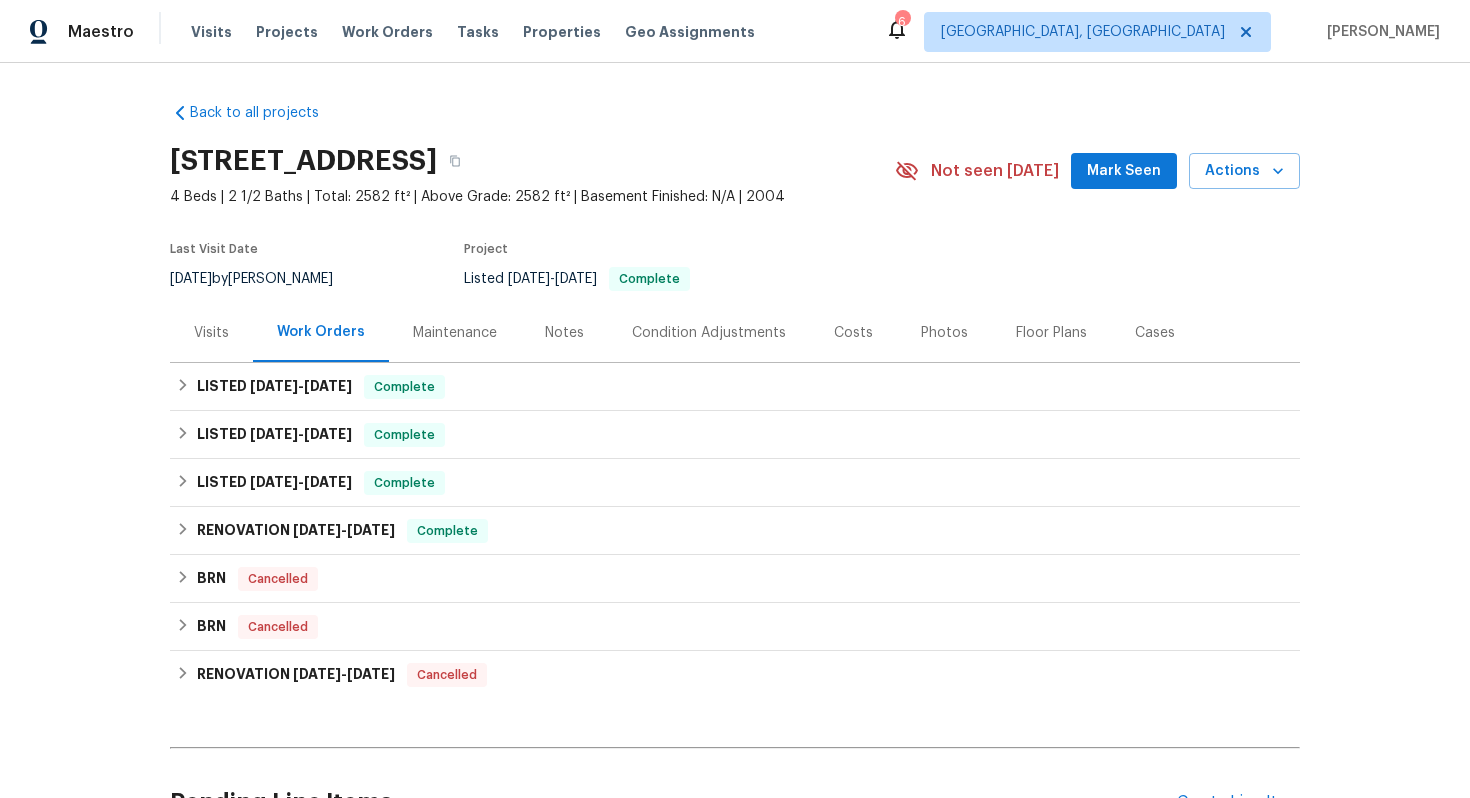 click on "Visits" at bounding box center (211, 333) 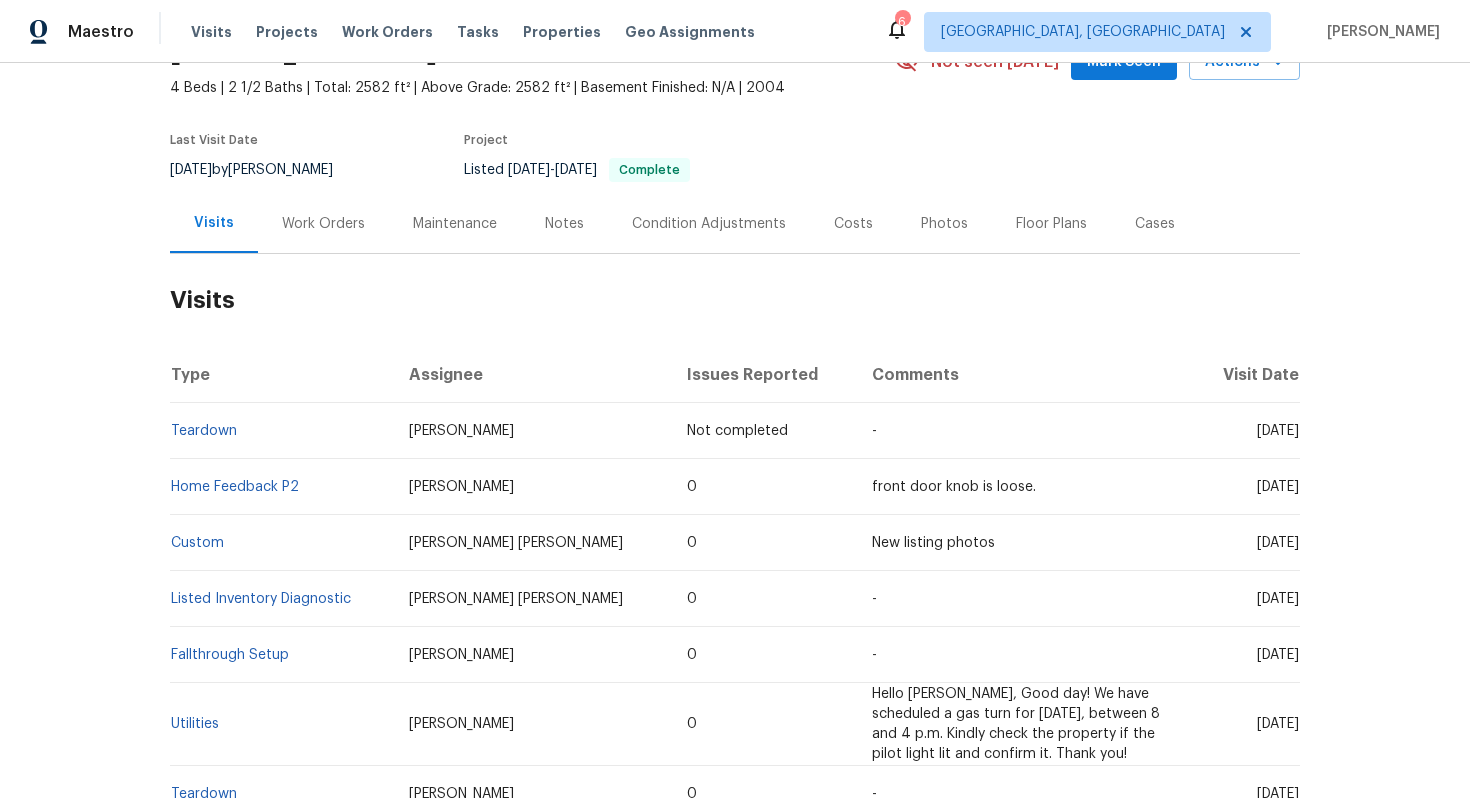 scroll, scrollTop: 175, scrollLeft: 0, axis: vertical 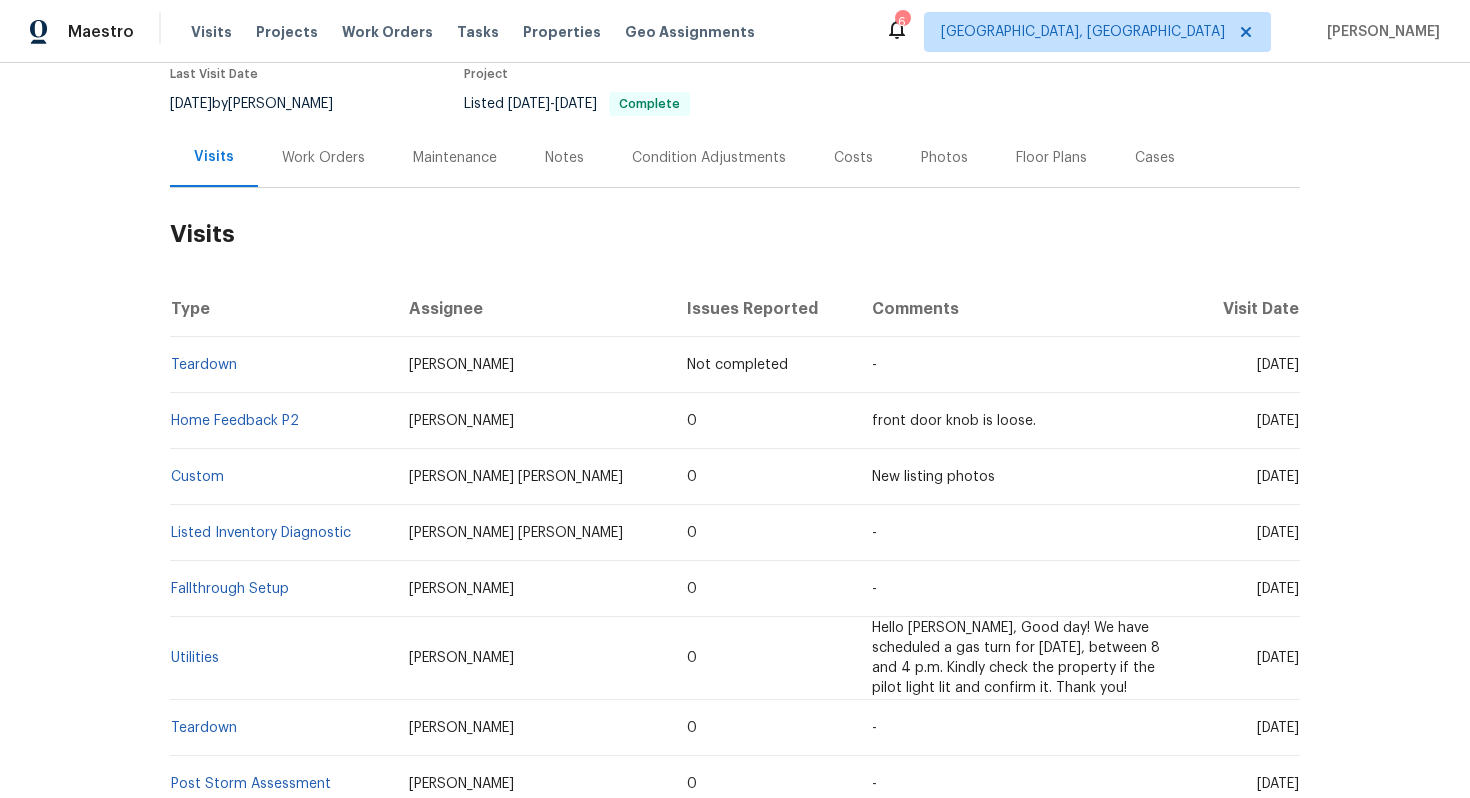 click on "Work Orders" at bounding box center (323, 158) 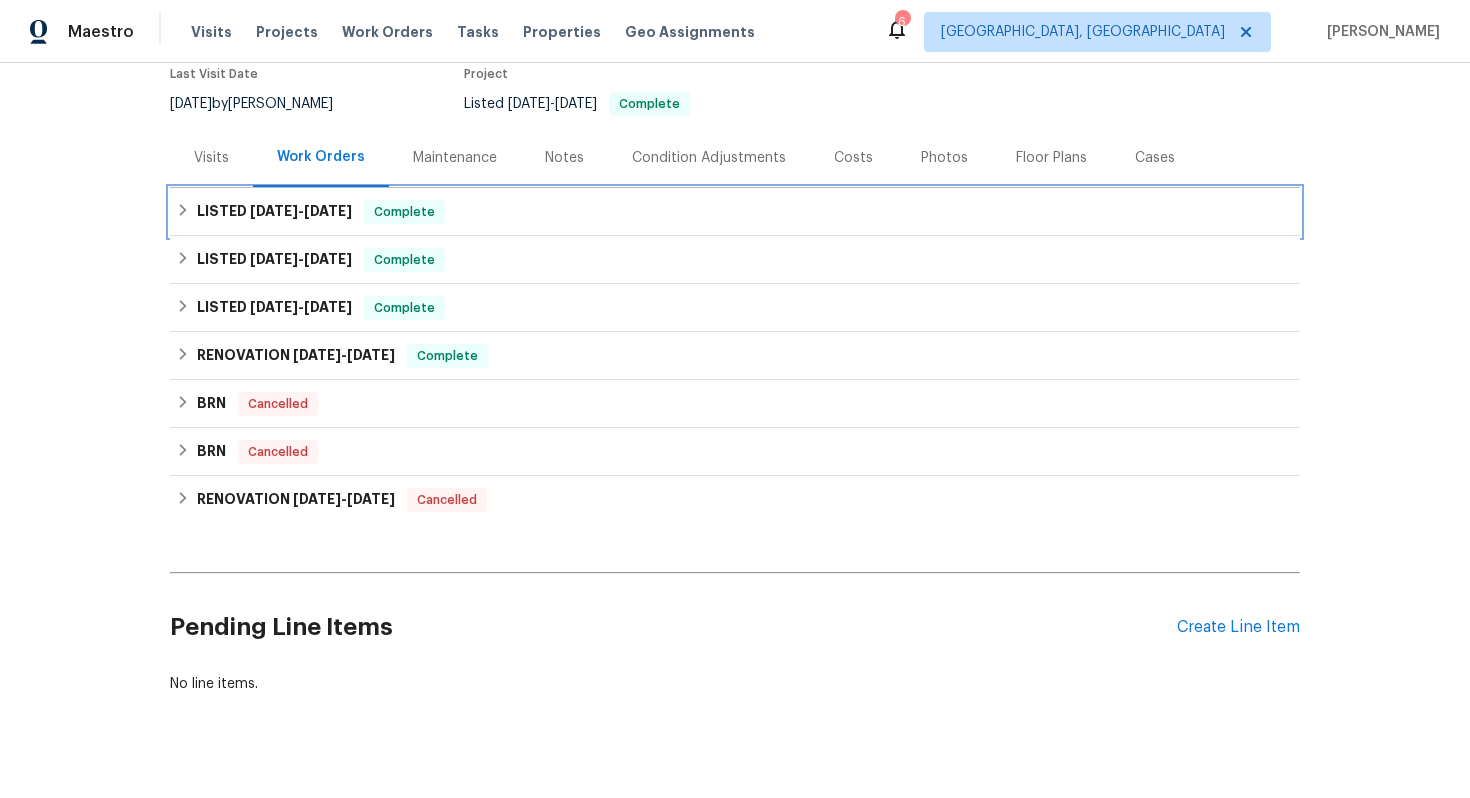 click on "LISTED   [DATE]  -  [DATE]" at bounding box center [274, 212] 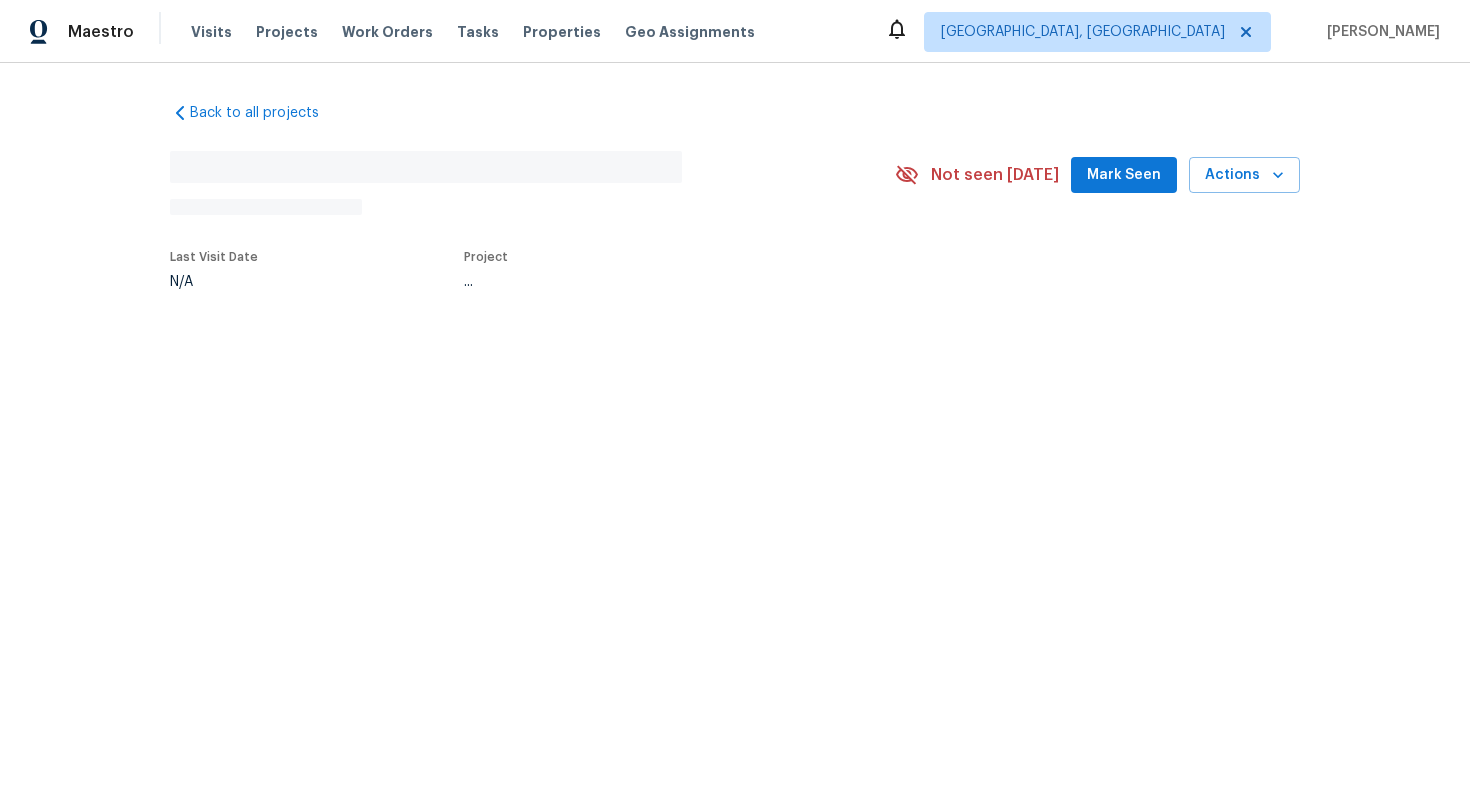 scroll, scrollTop: 0, scrollLeft: 0, axis: both 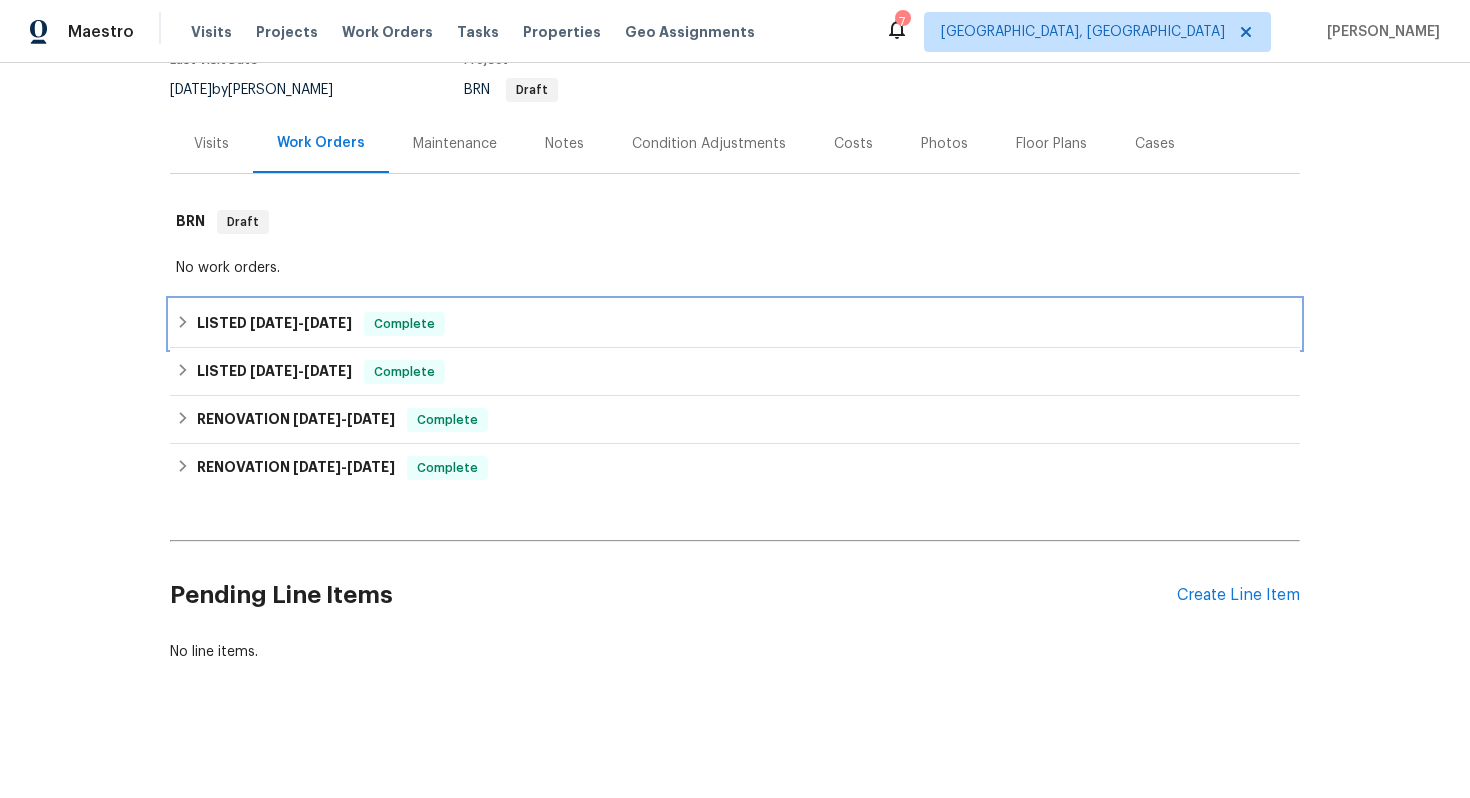 click on "LISTED   4/8/25  -  4/30/25 Complete" at bounding box center (735, 324) 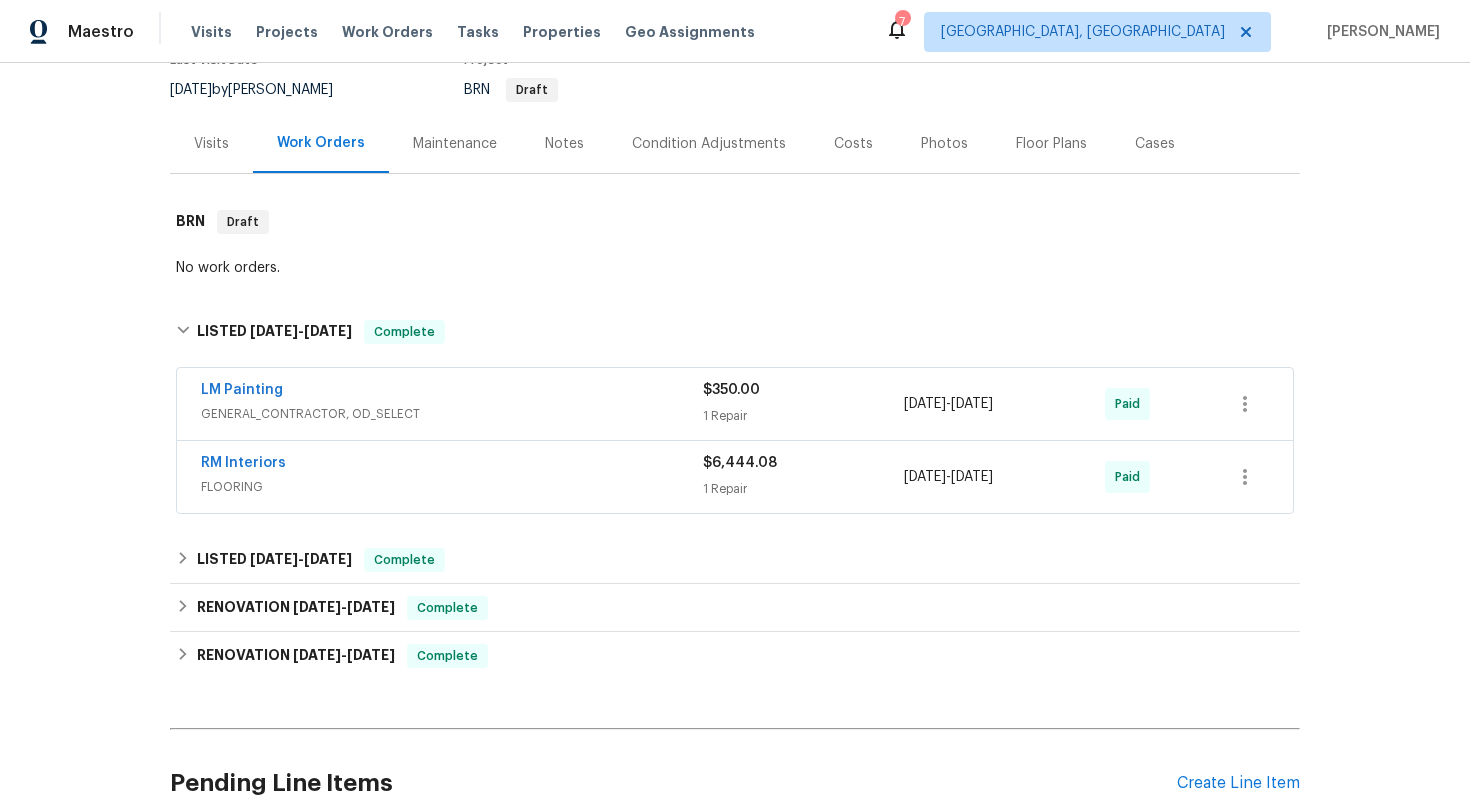 click on "RM Interiors FLOORING $6,444.08 1 Repair 4/22/2025  -  4/30/2025 Paid" at bounding box center [735, 477] 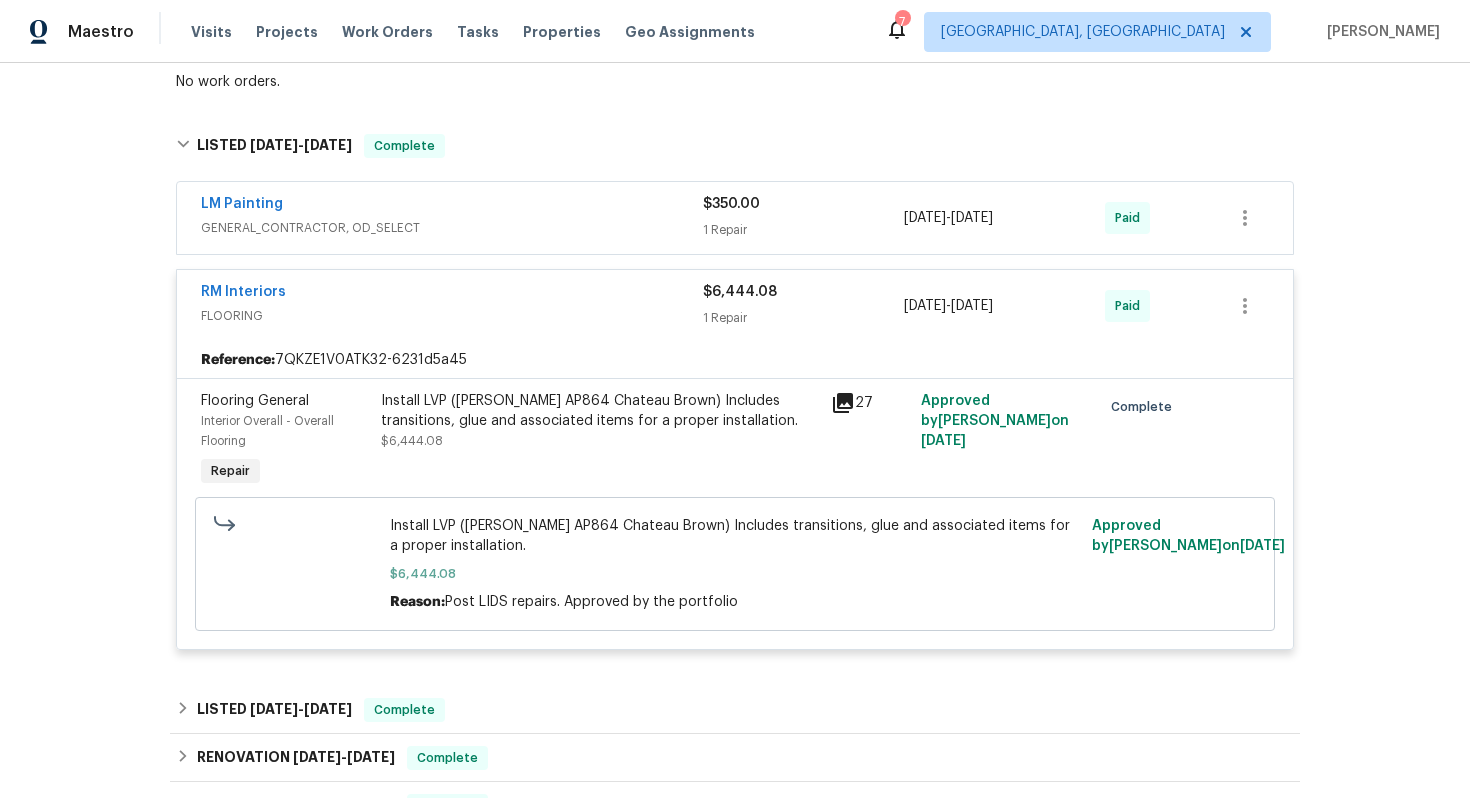 scroll, scrollTop: 361, scrollLeft: 0, axis: vertical 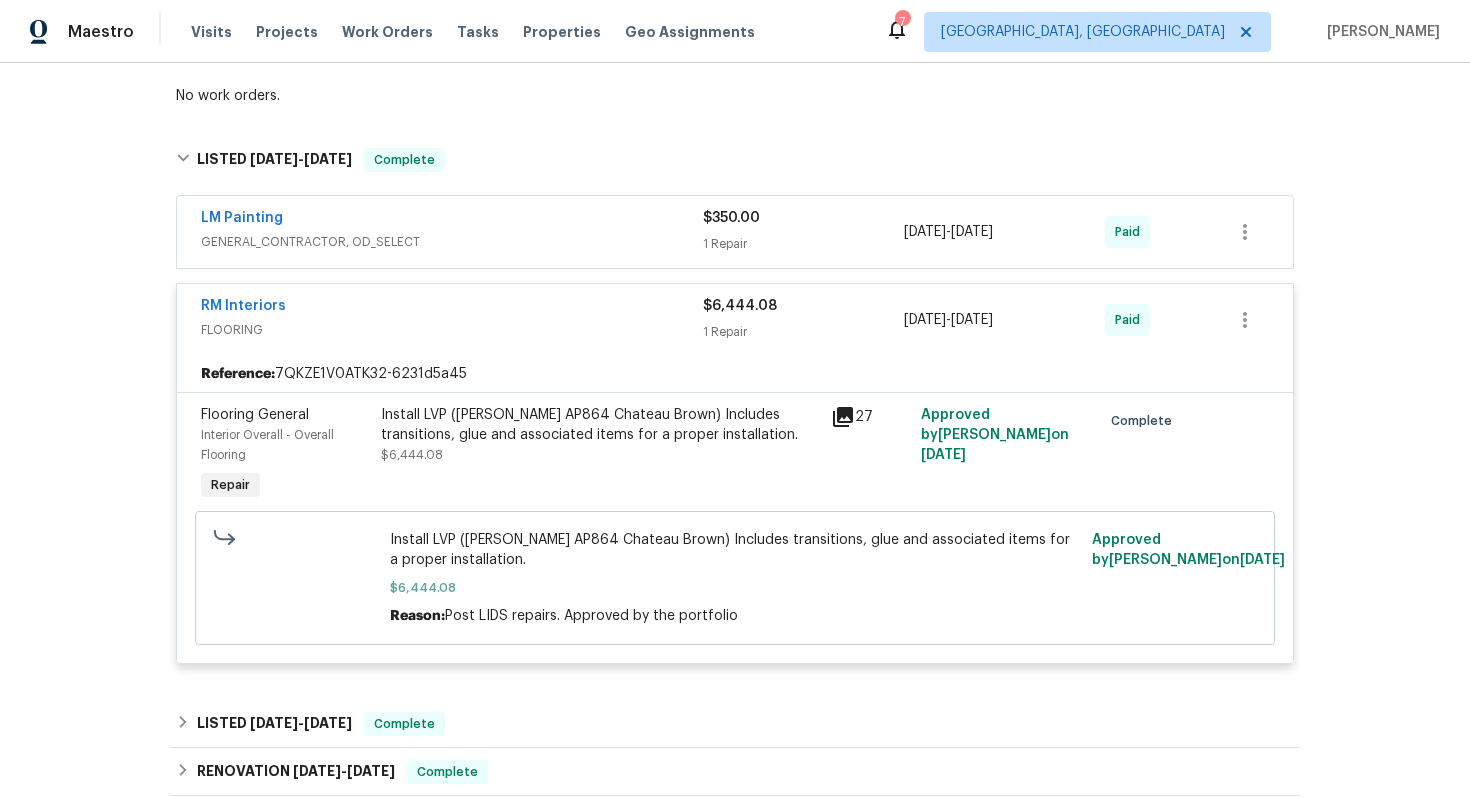 click on "LM Painting" at bounding box center [452, 220] 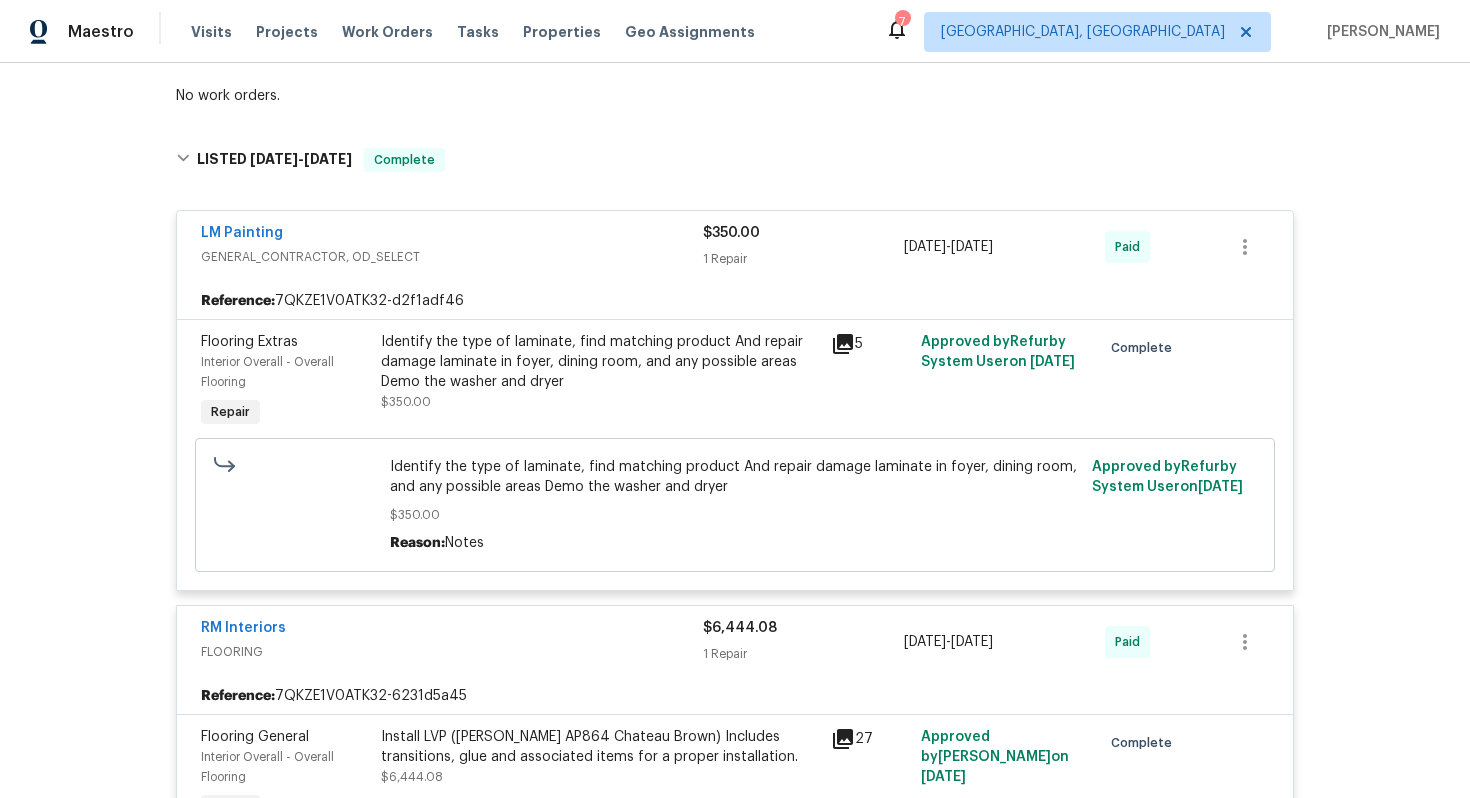click on "GENERAL_CONTRACTOR, OD_SELECT" at bounding box center [452, 257] 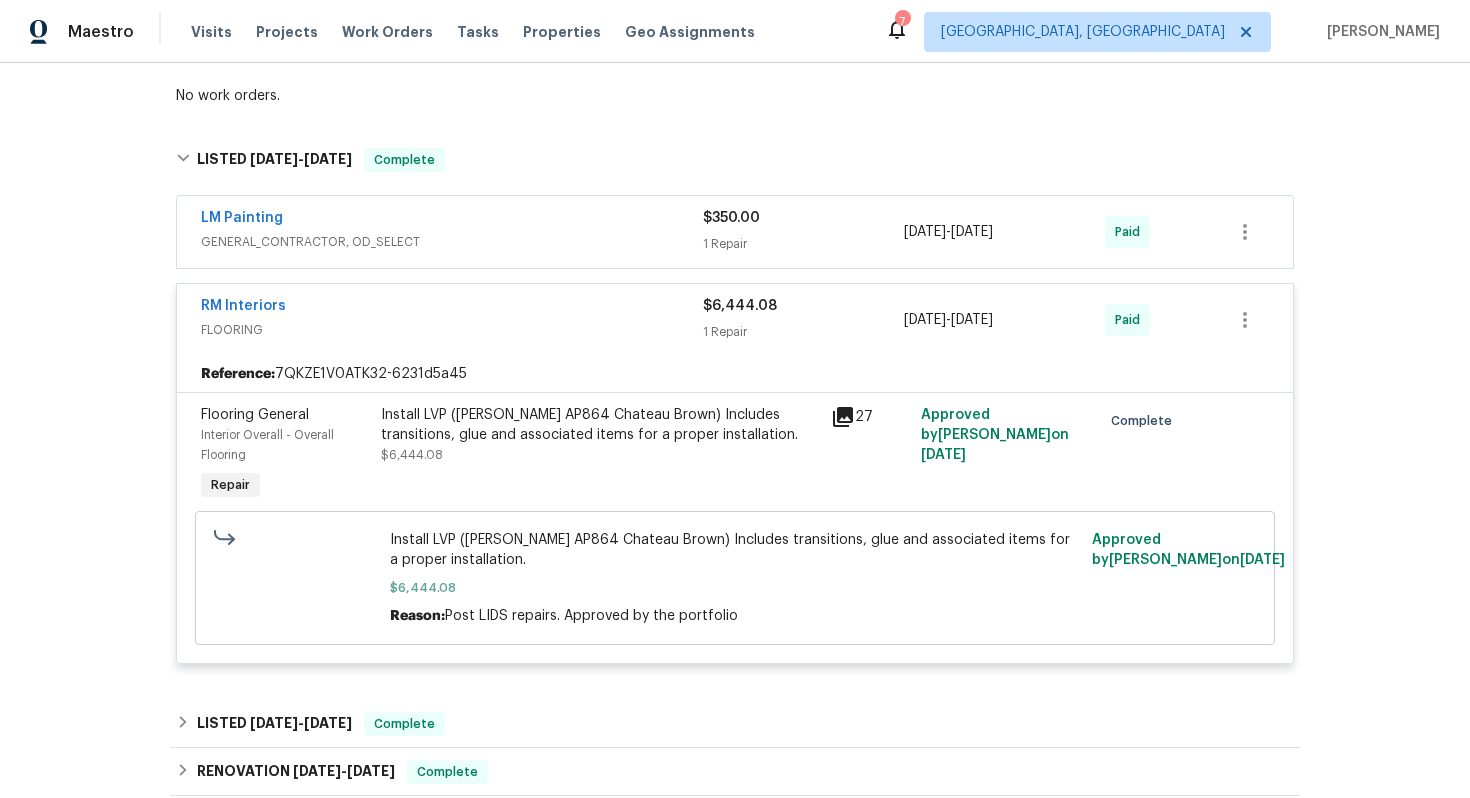 click on "RM Interiors" at bounding box center [452, 308] 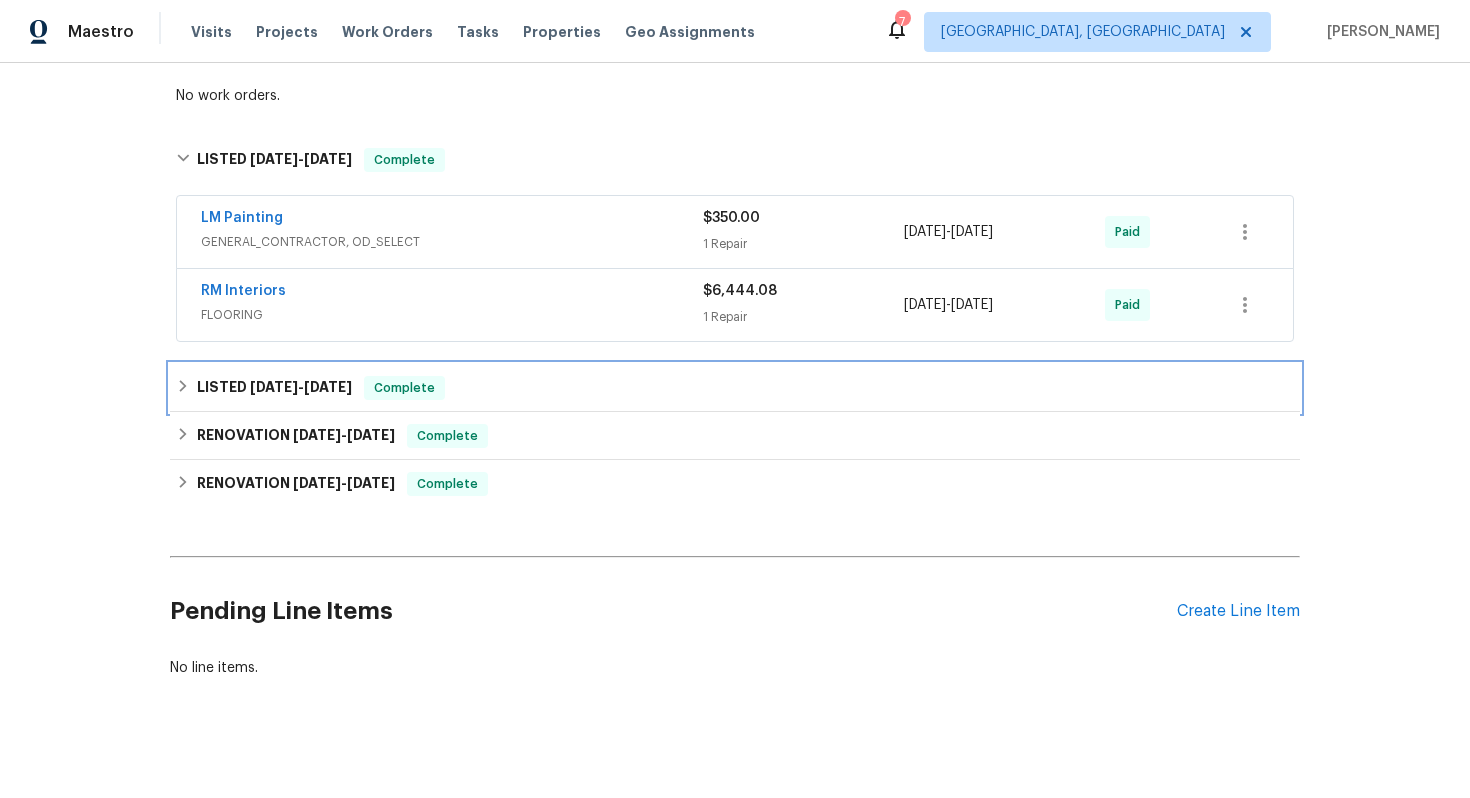 click on "LISTED   3/19/25  -  3/22/25 Complete" at bounding box center [735, 388] 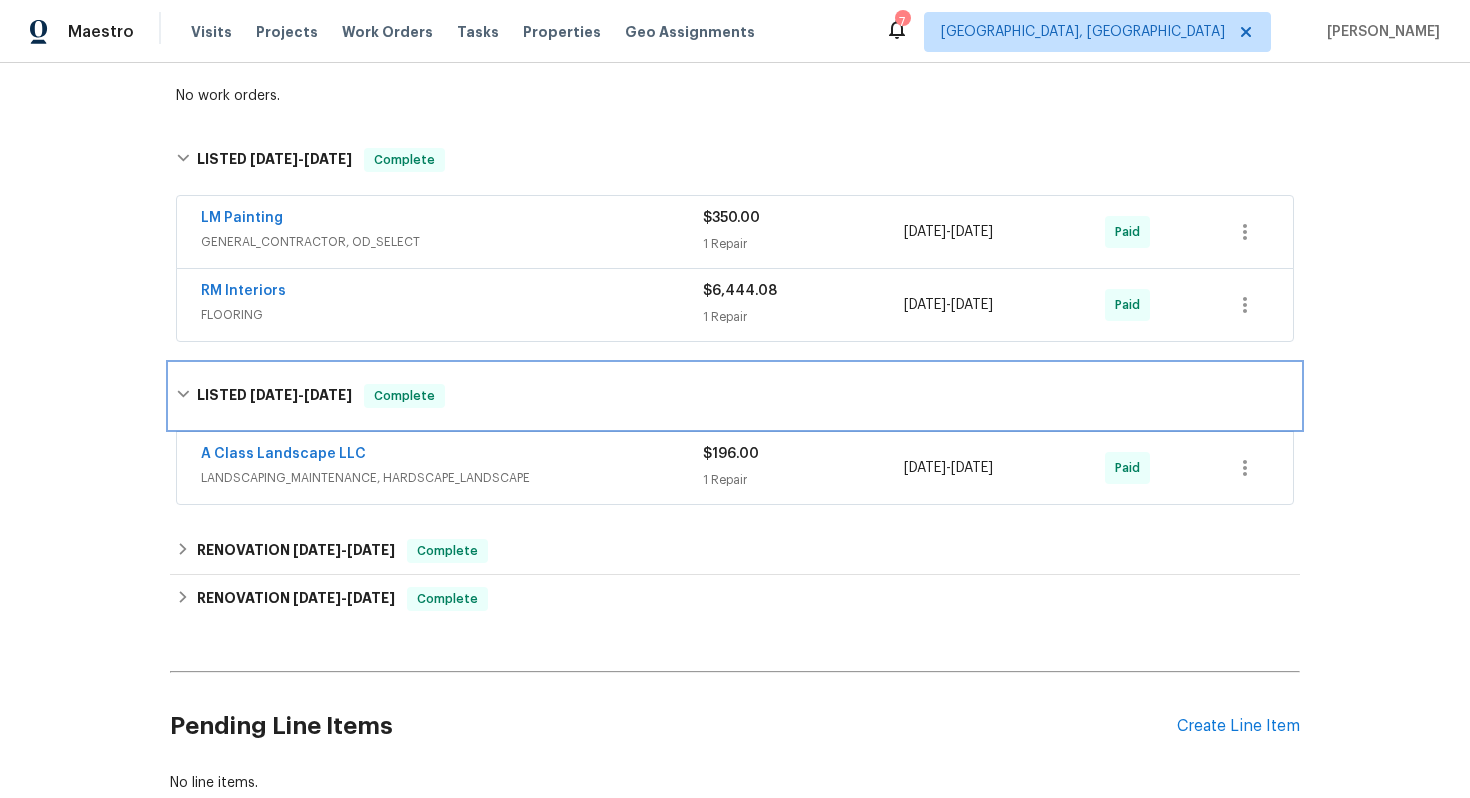 scroll, scrollTop: 384, scrollLeft: 0, axis: vertical 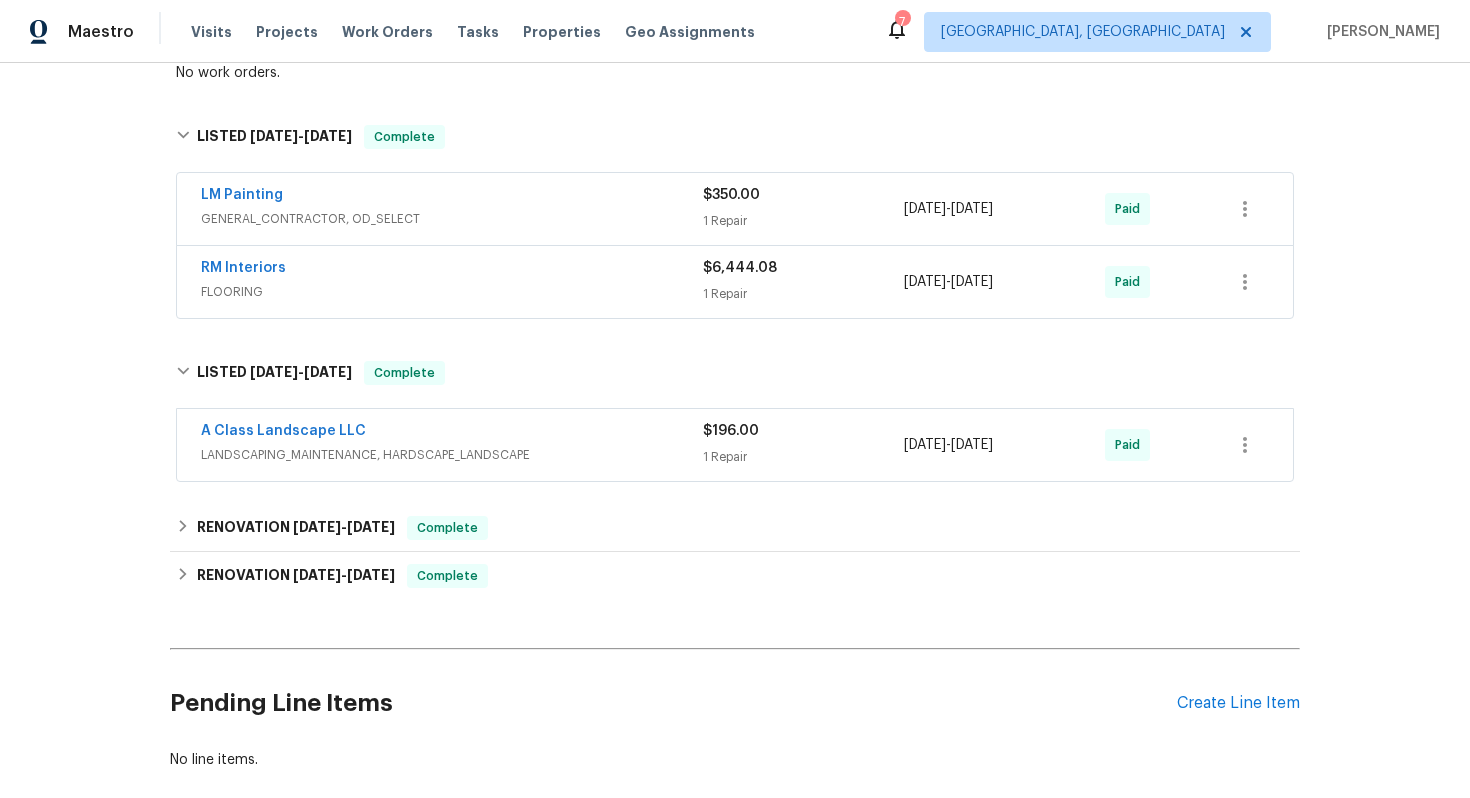 click on "A Class Landscape LLC" at bounding box center [452, 433] 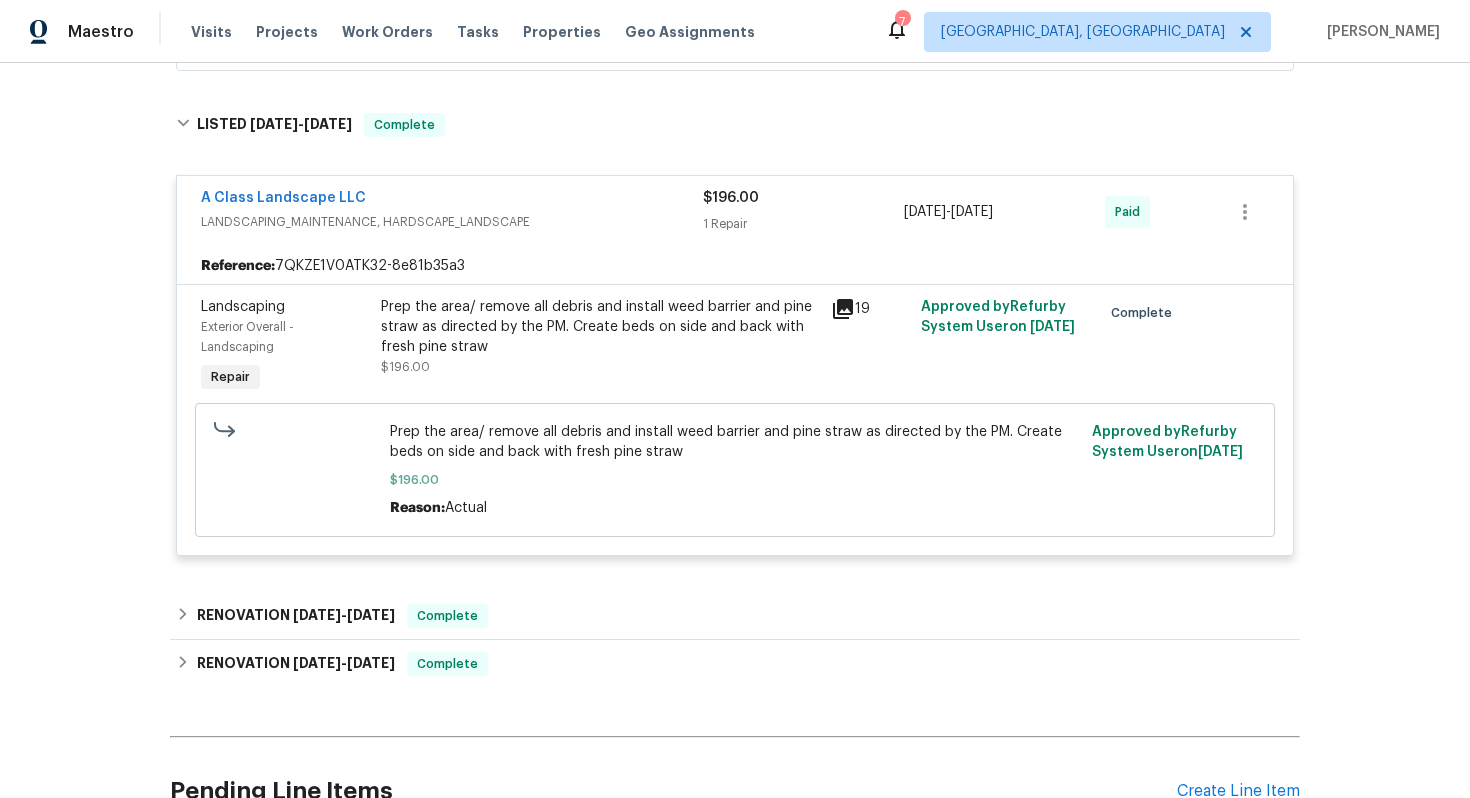 scroll, scrollTop: 648, scrollLeft: 0, axis: vertical 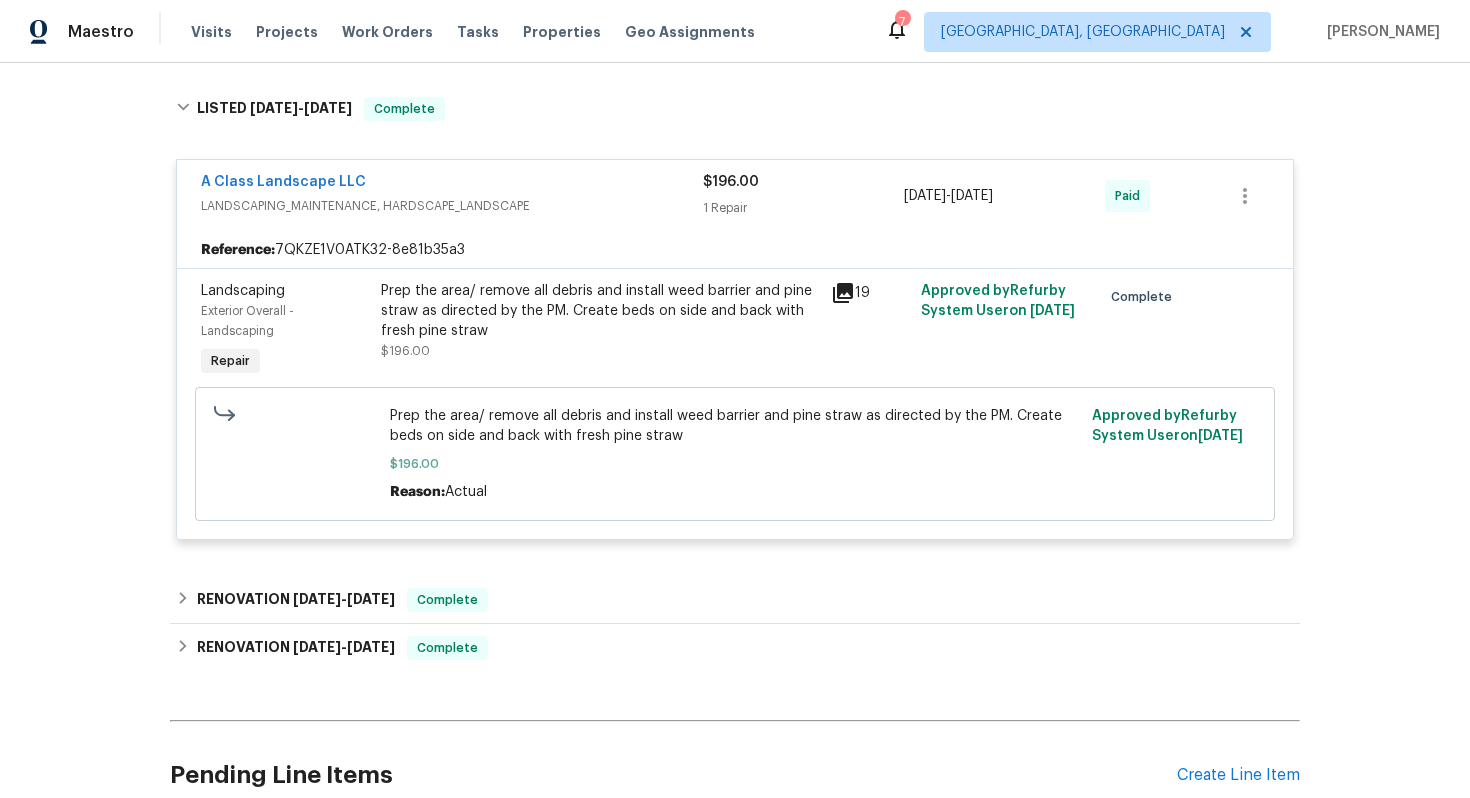 click on "A Class Landscape LLC LANDSCAPING_MAINTENANCE, HARDSCAPE_LANDSCAPE $196.00 1 Repair 3/19/2025  -  3/22/2025 Paid" at bounding box center (735, 196) 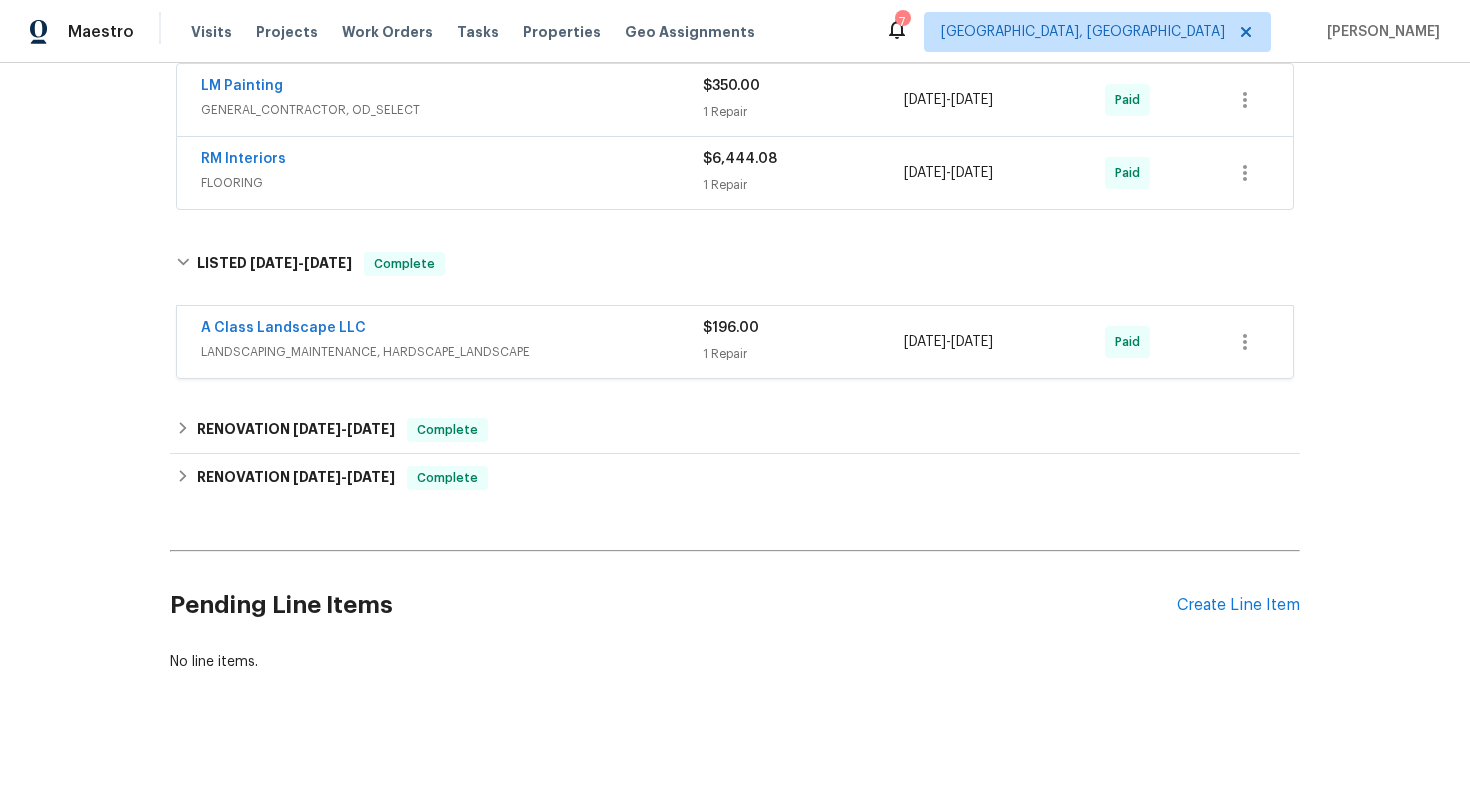 scroll, scrollTop: 492, scrollLeft: 0, axis: vertical 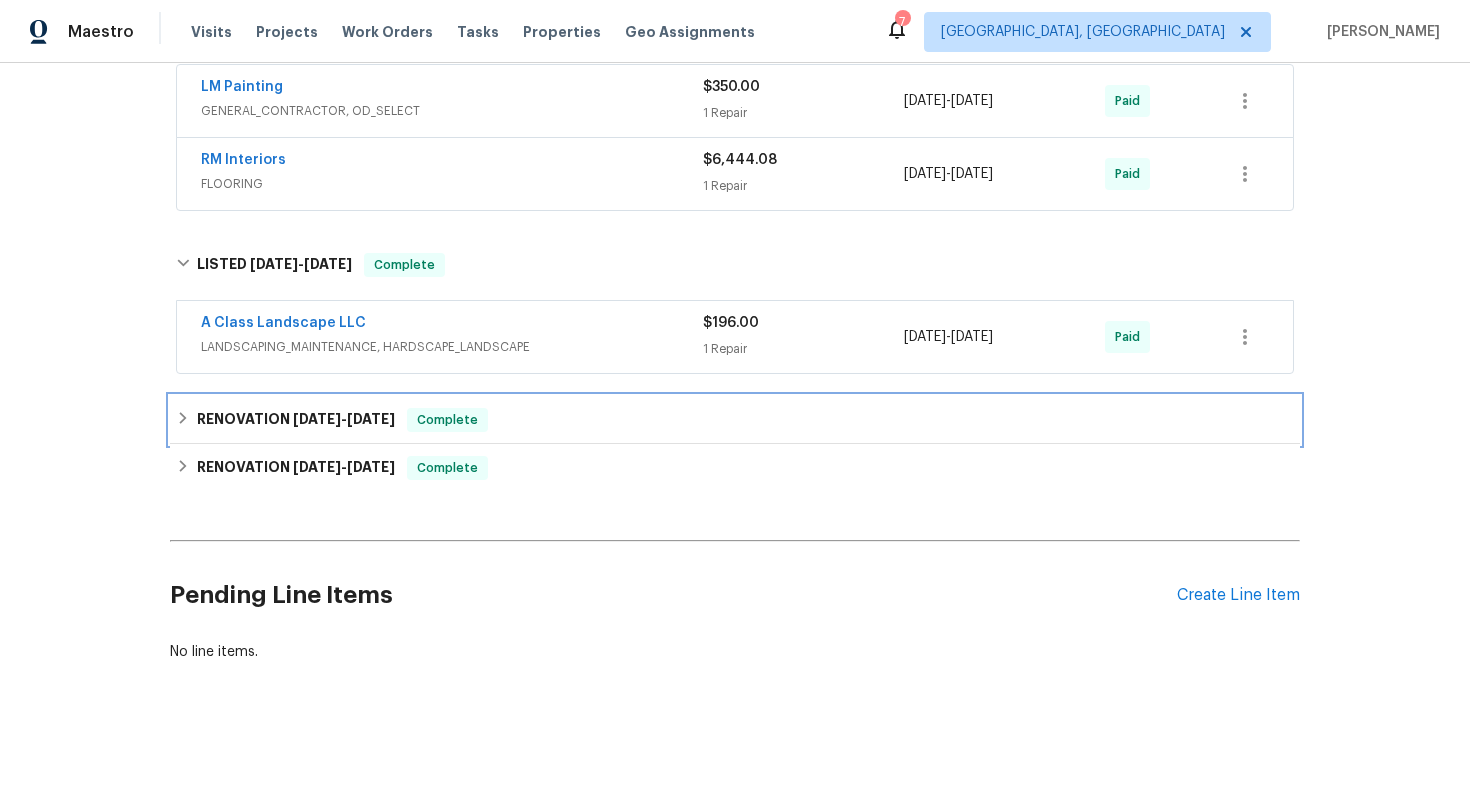 click on "RENOVATION   2/19/25  -  2/22/25 Complete" at bounding box center (735, 420) 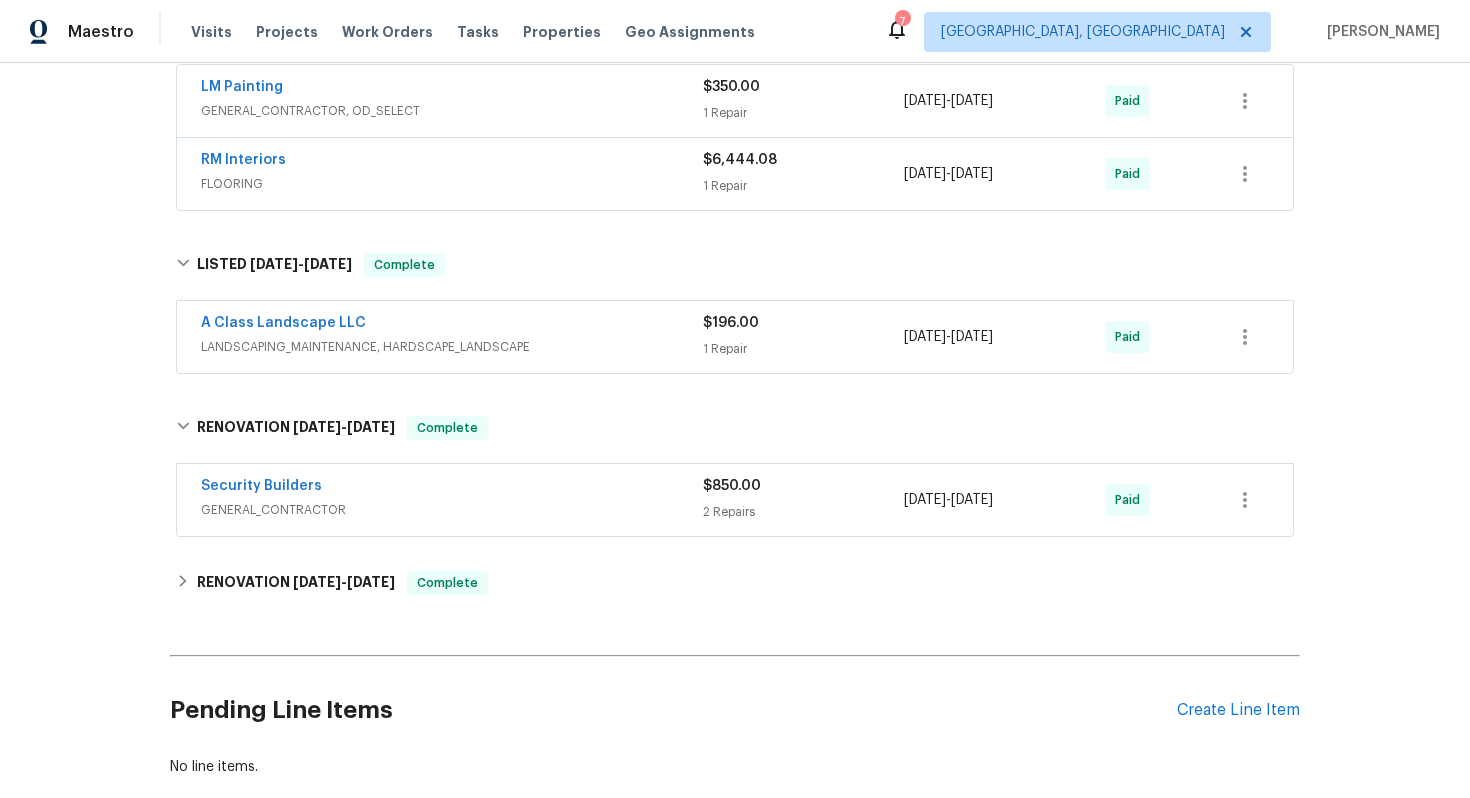 click on "Security Builders" at bounding box center (452, 488) 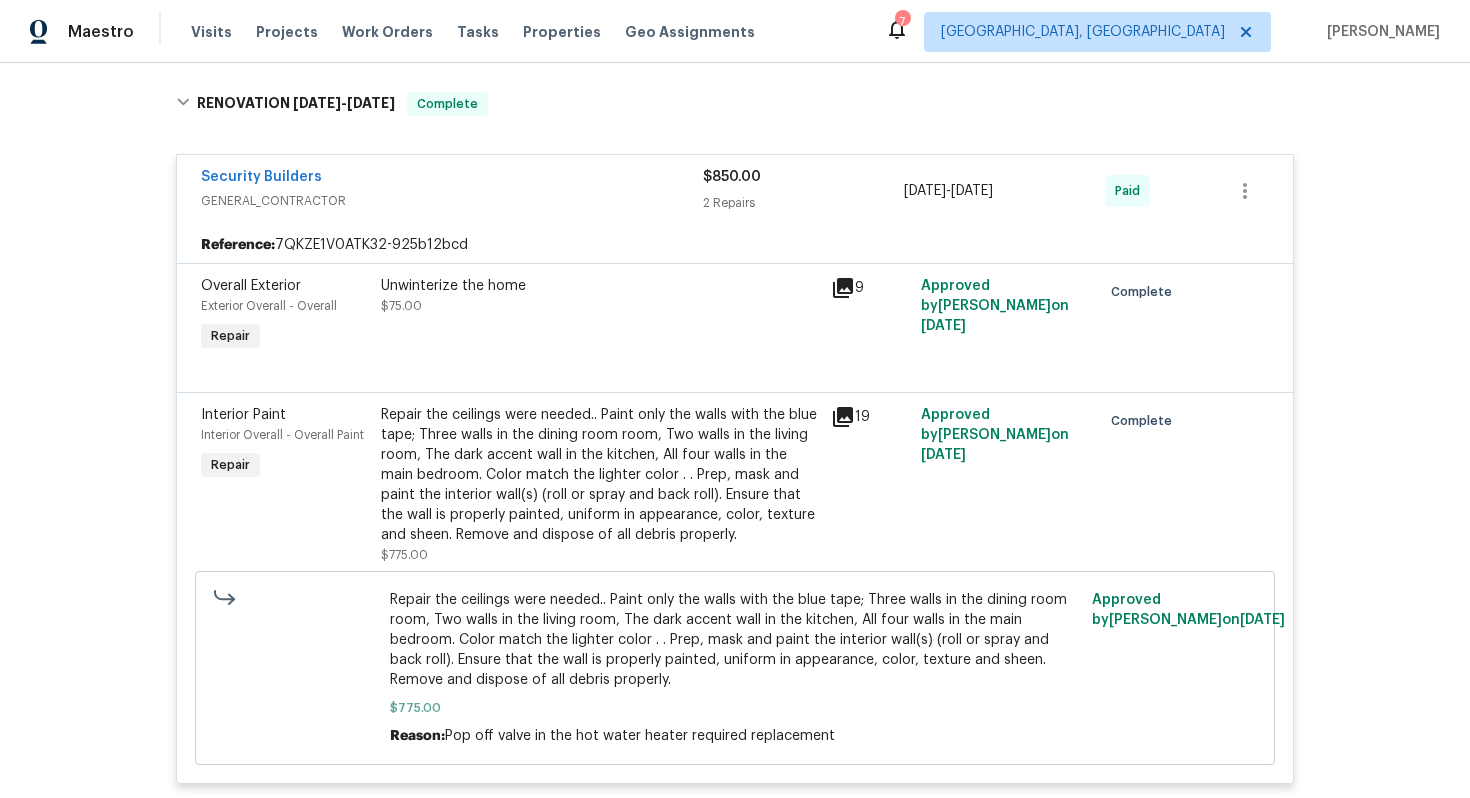 scroll, scrollTop: 765, scrollLeft: 0, axis: vertical 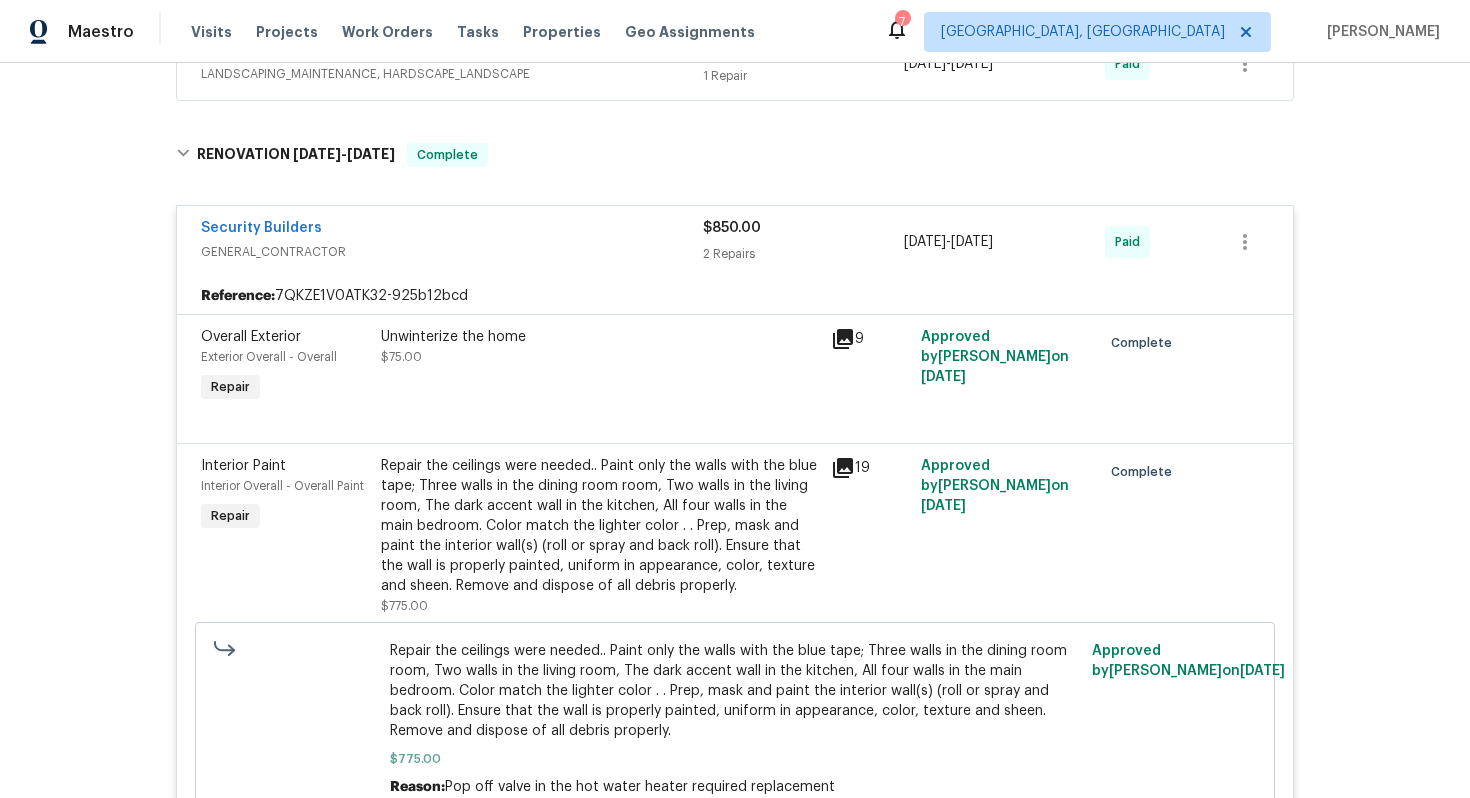 click on "GENERAL_CONTRACTOR" at bounding box center (452, 252) 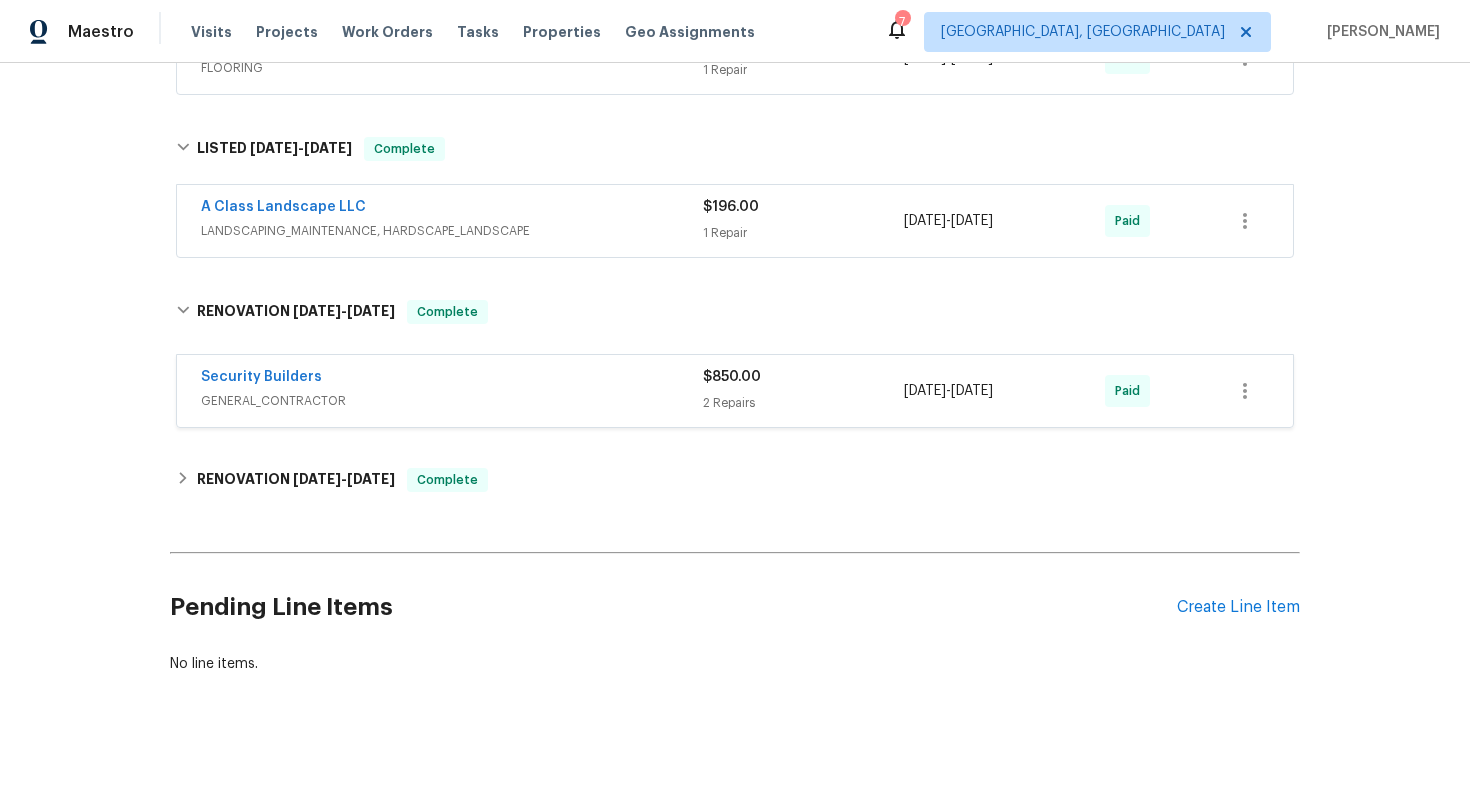 scroll, scrollTop: 607, scrollLeft: 0, axis: vertical 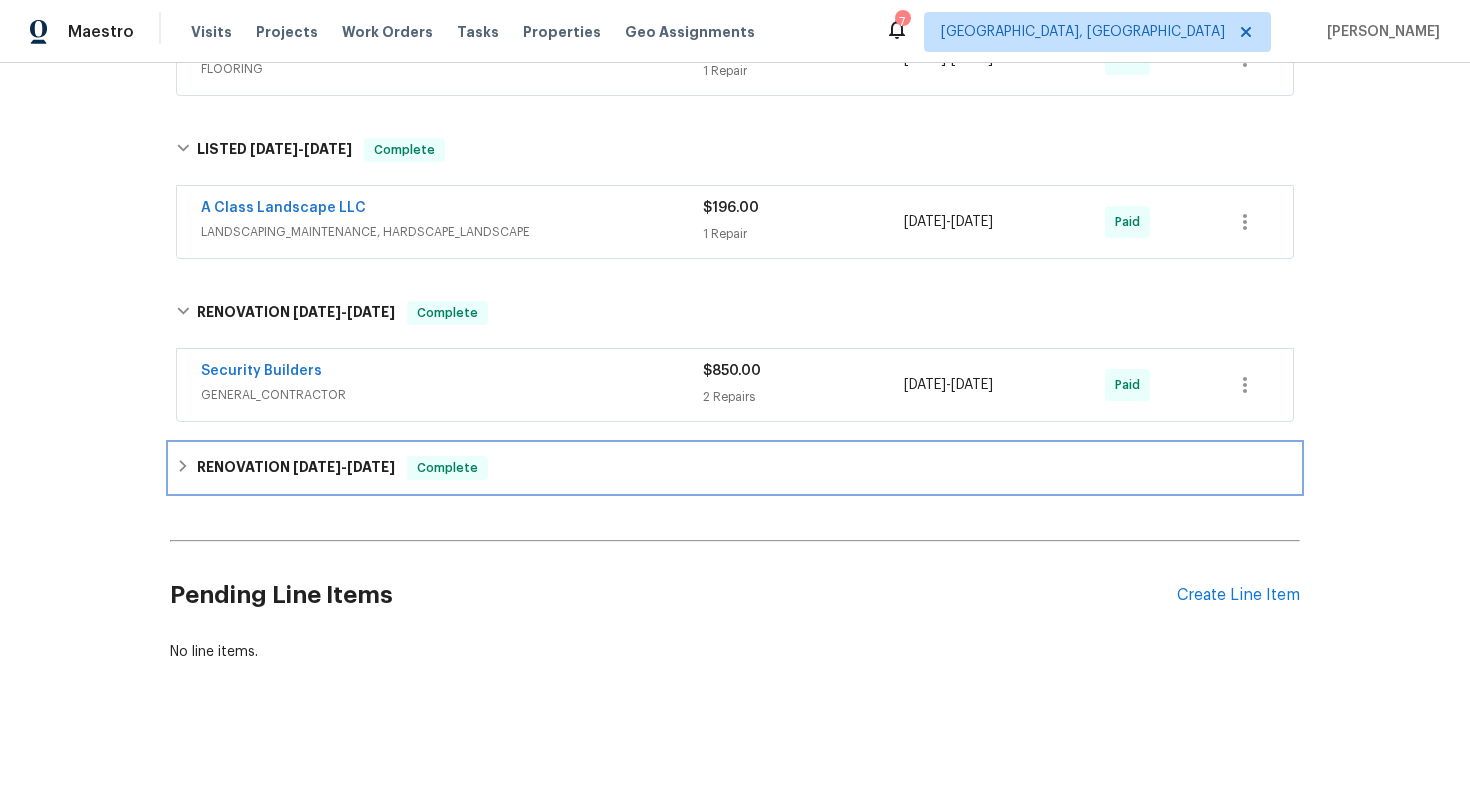 click on "RENOVATION   1/7/25  -  1/16/25 Complete" at bounding box center (735, 468) 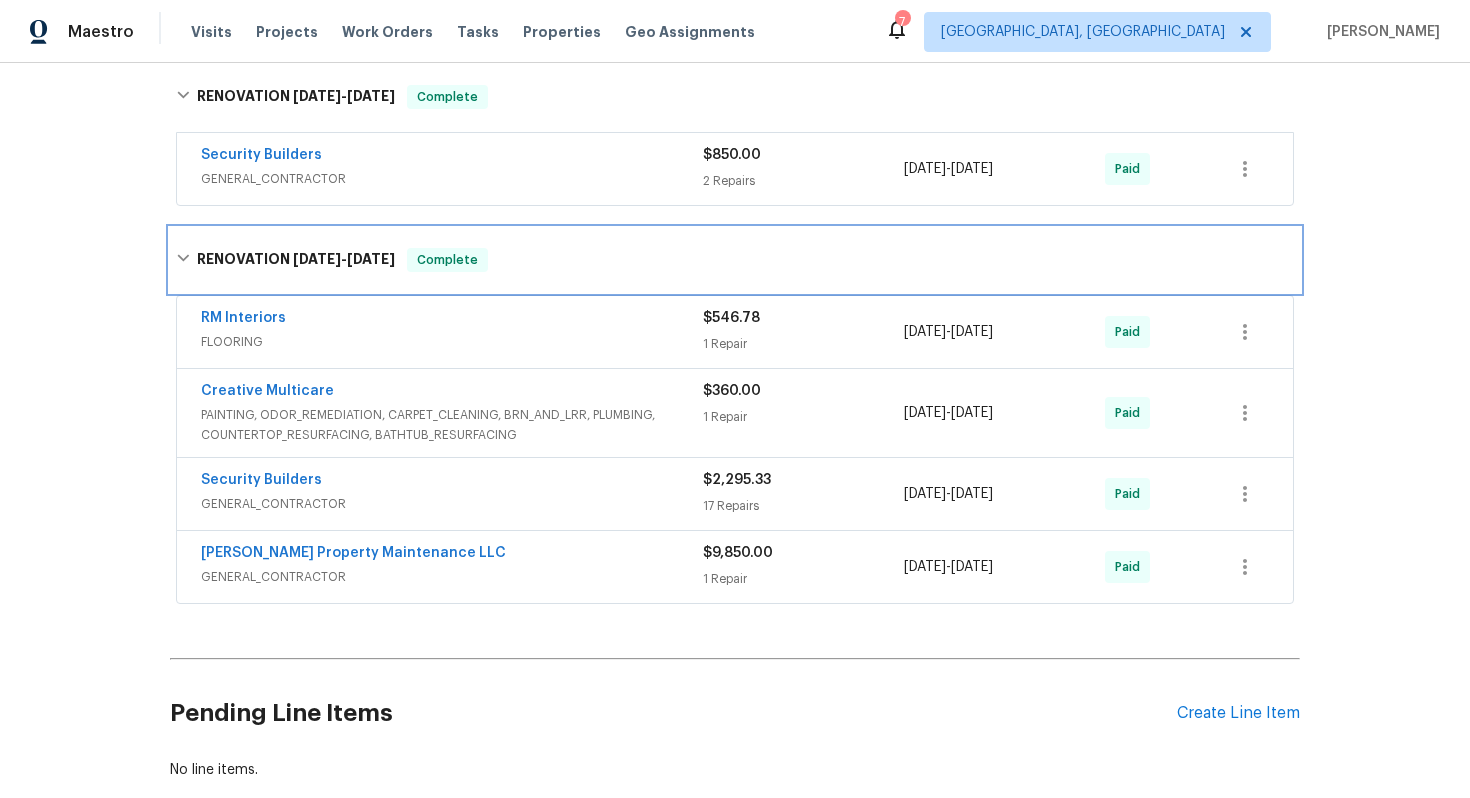 scroll, scrollTop: 847, scrollLeft: 0, axis: vertical 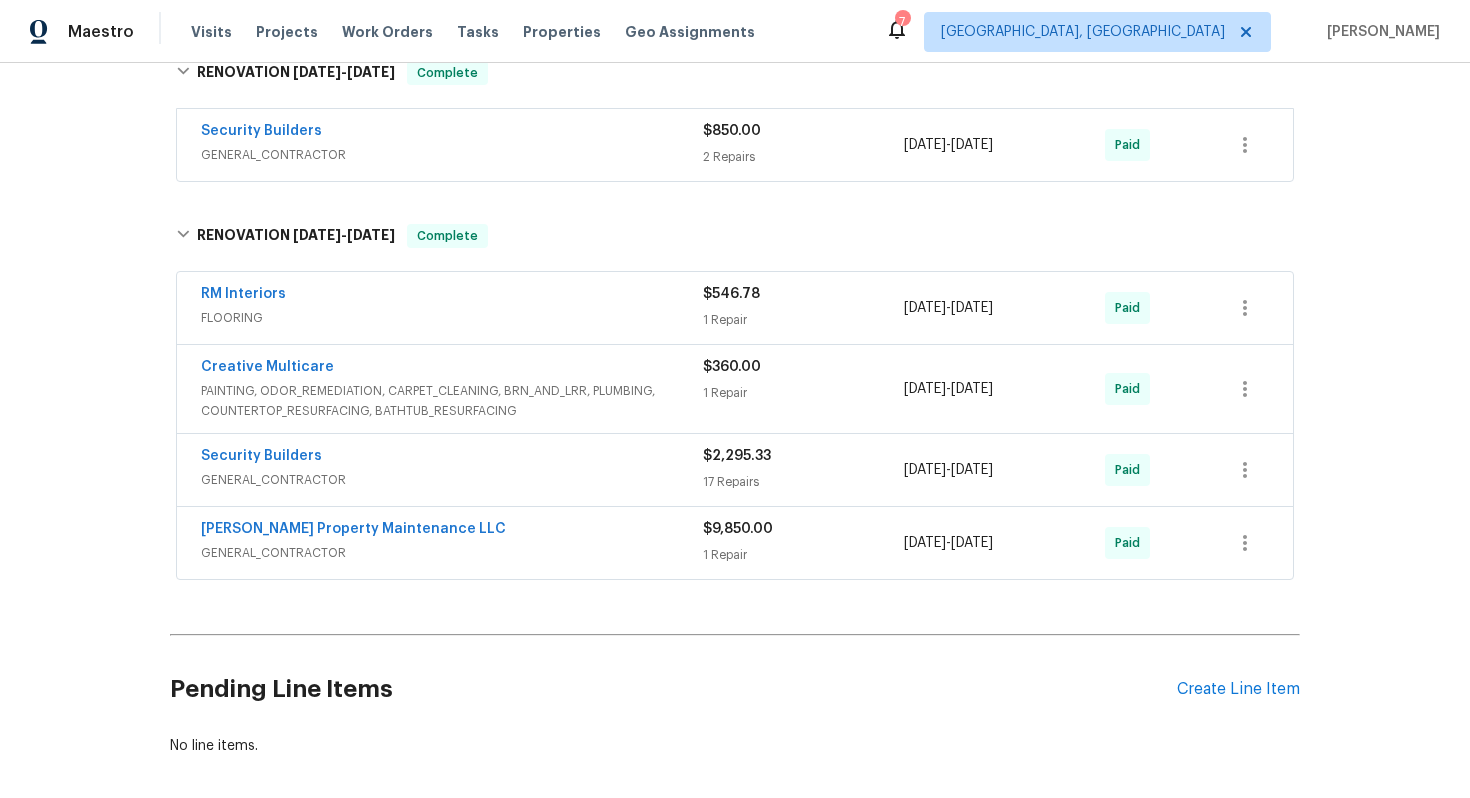 click on "Security Builders GENERAL_CONTRACTOR" at bounding box center [452, 470] 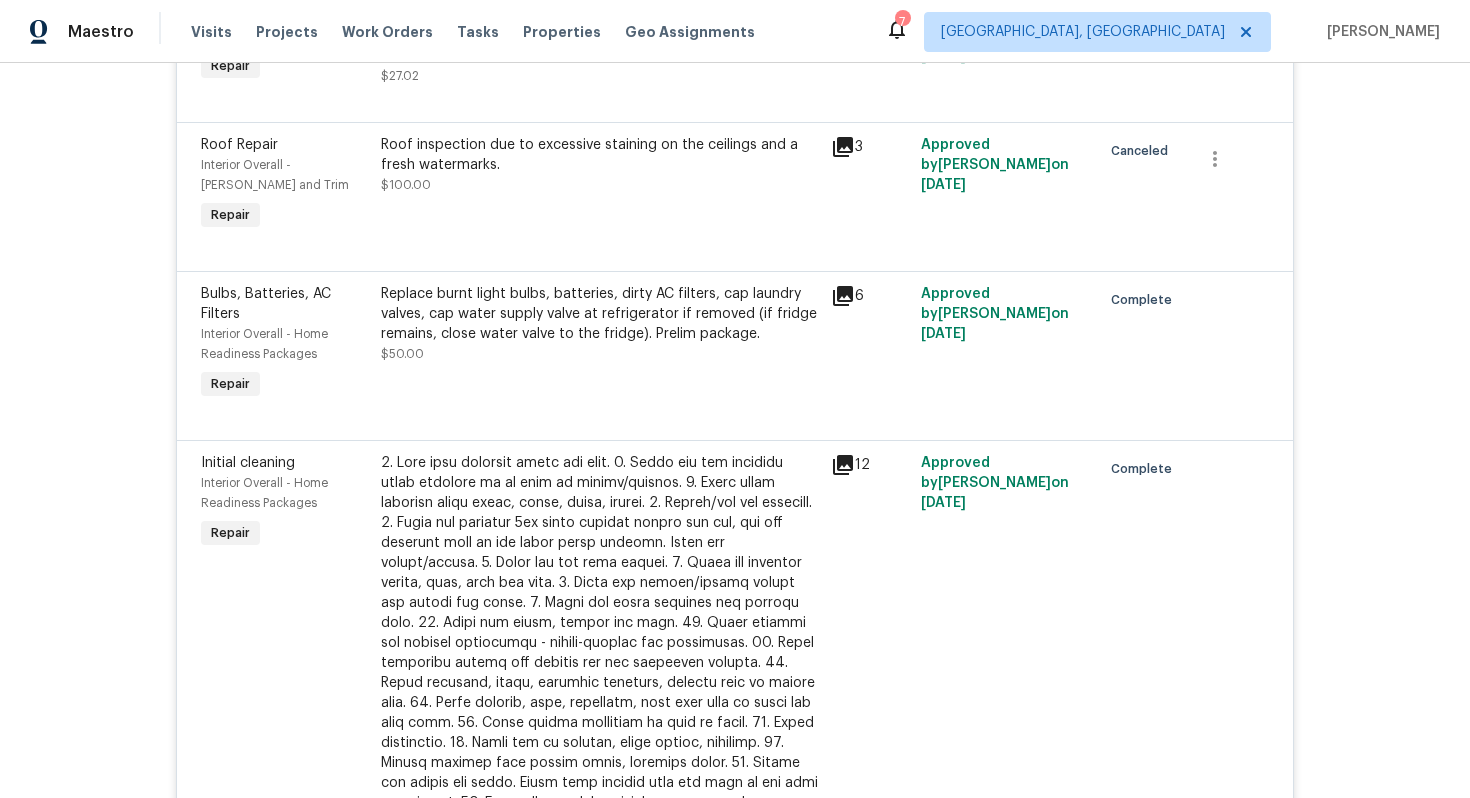 scroll, scrollTop: 2073, scrollLeft: 0, axis: vertical 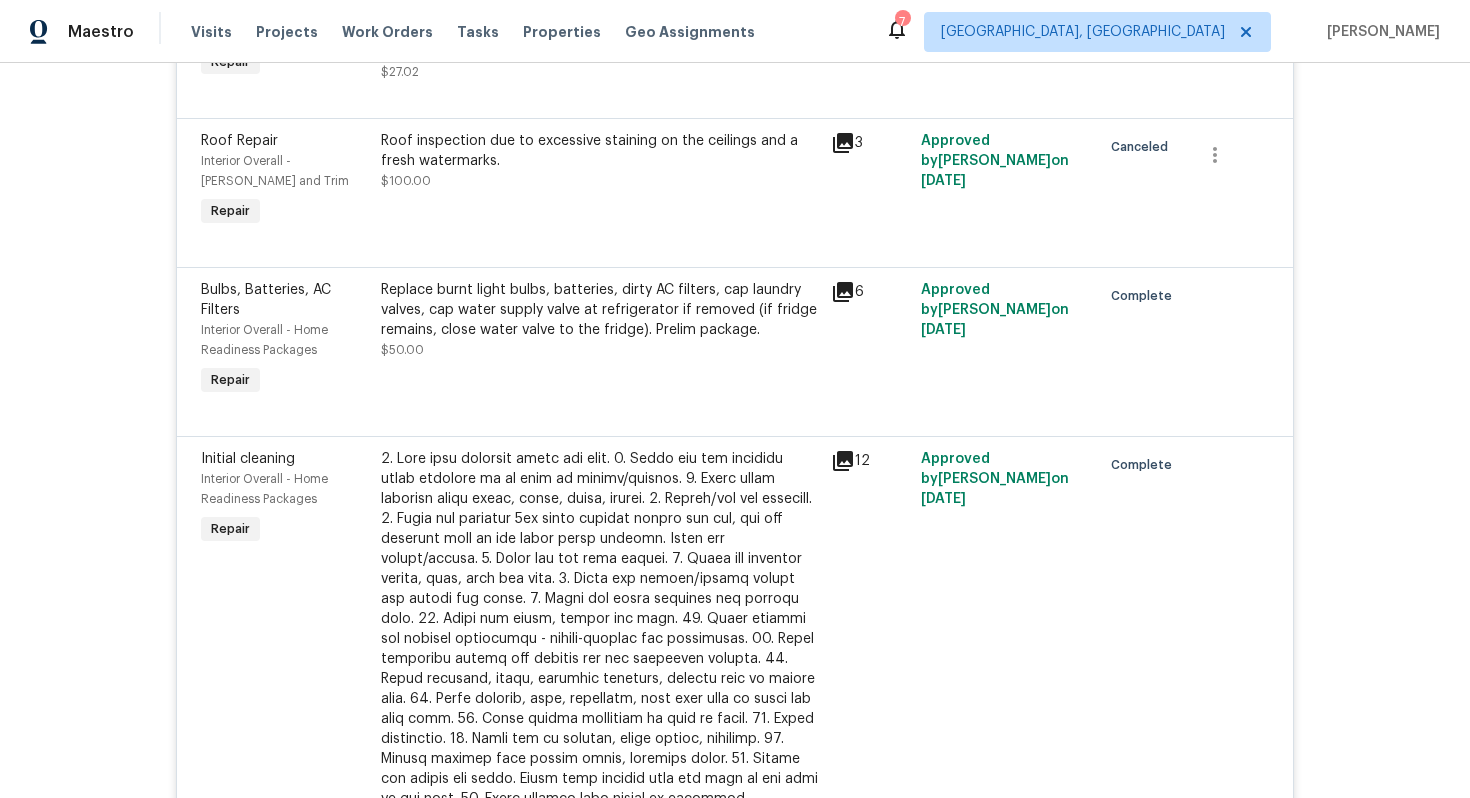 click 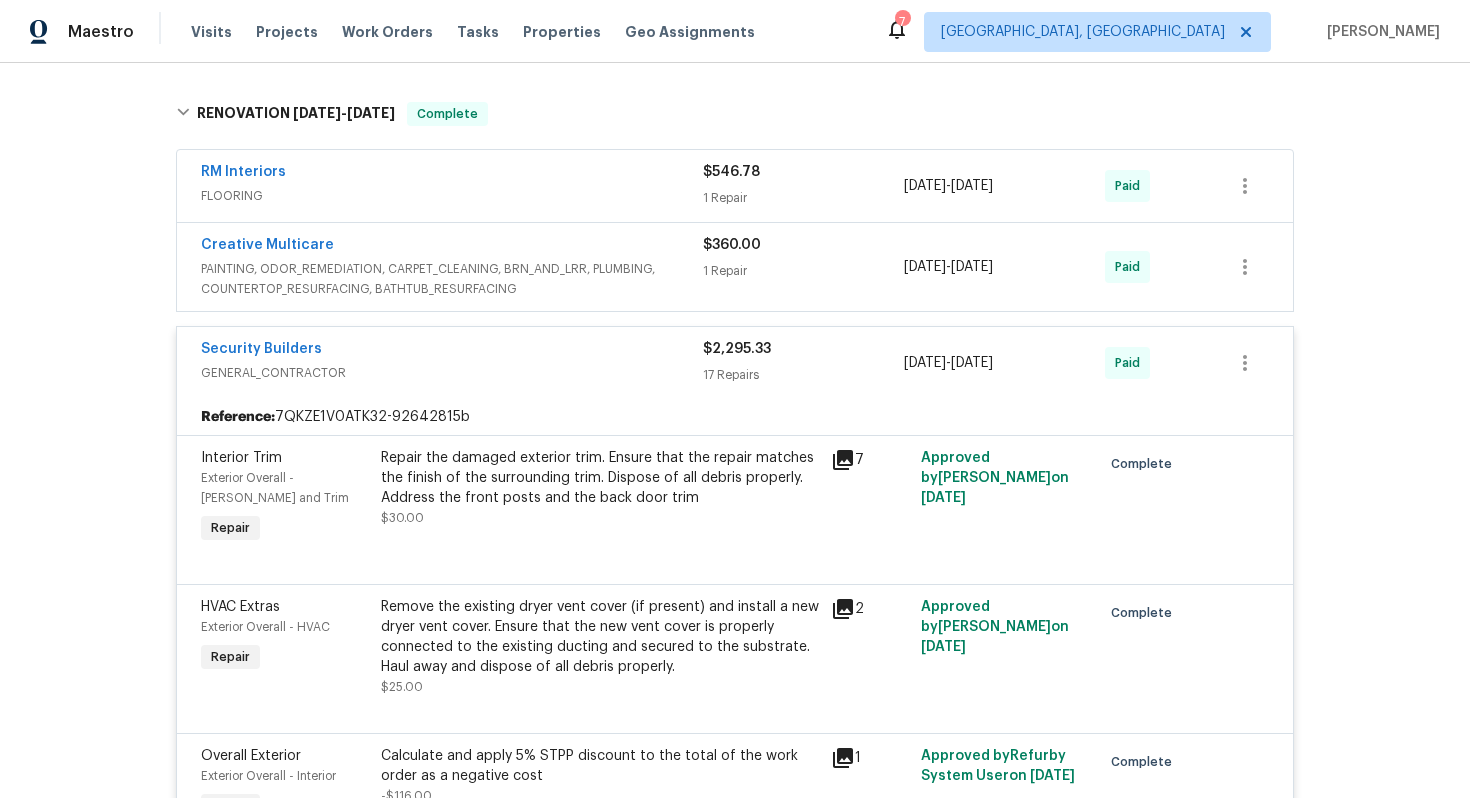 scroll, scrollTop: 950, scrollLeft: 0, axis: vertical 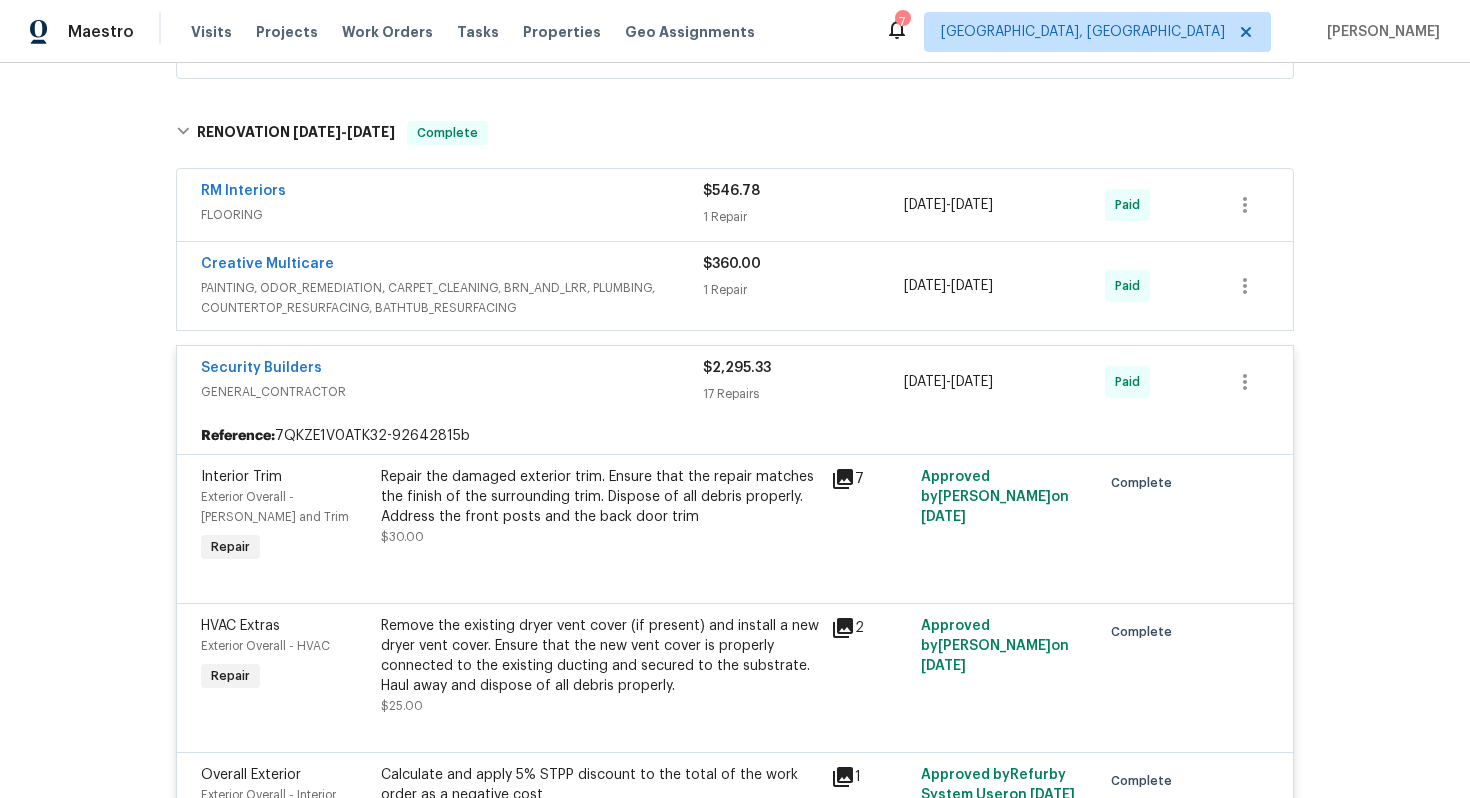 click on "GENERAL_CONTRACTOR" at bounding box center (452, 392) 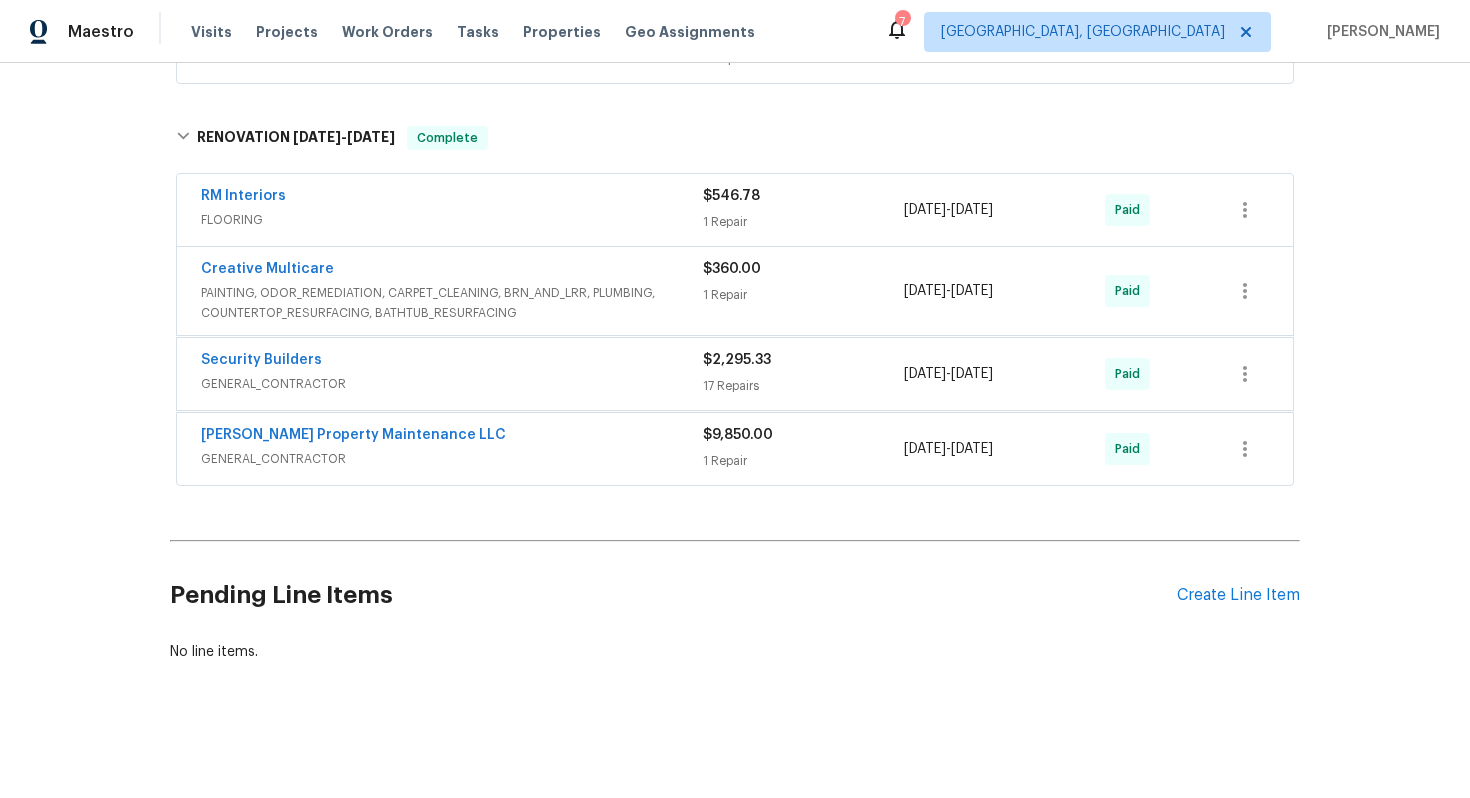 scroll, scrollTop: 941, scrollLeft: 0, axis: vertical 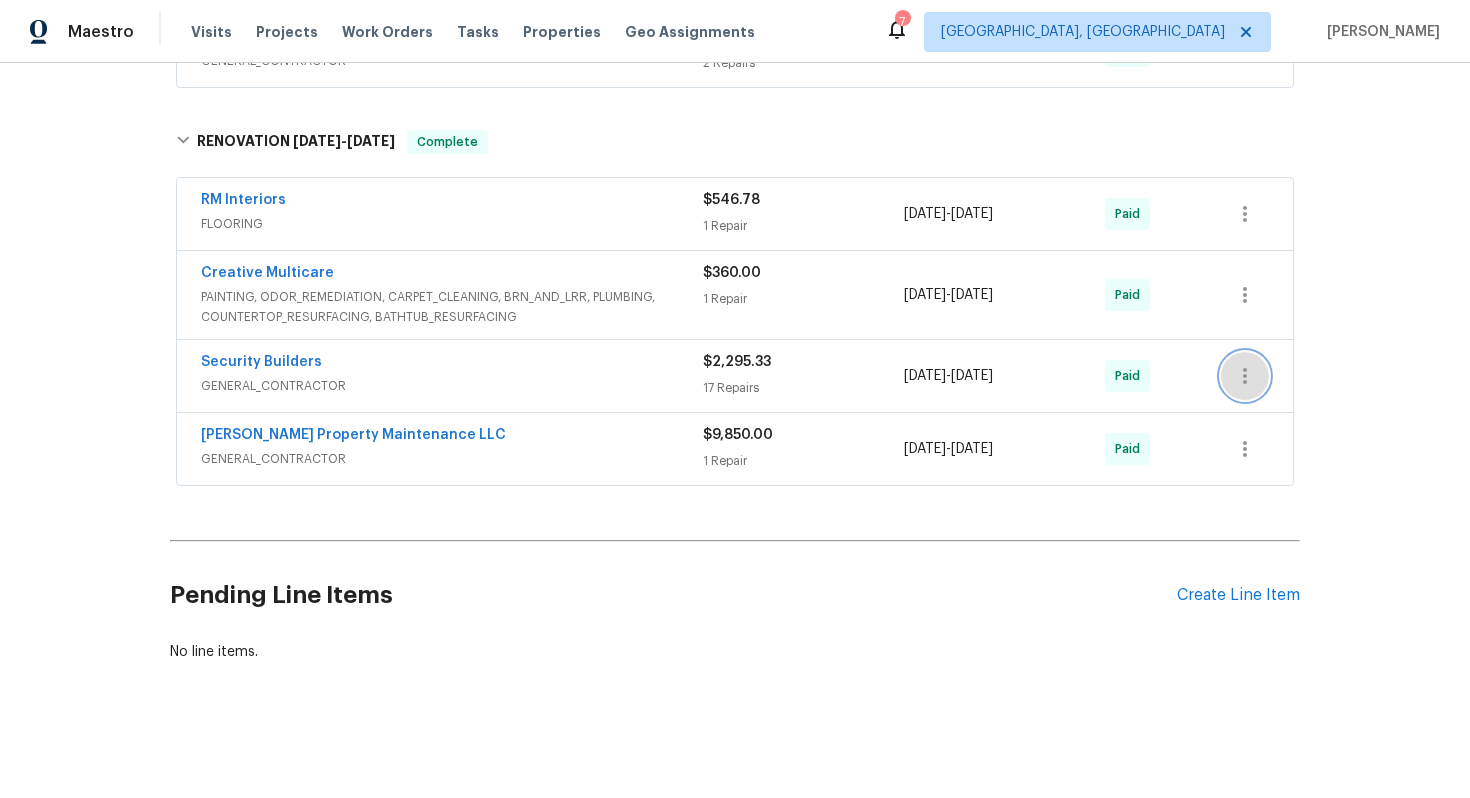 click 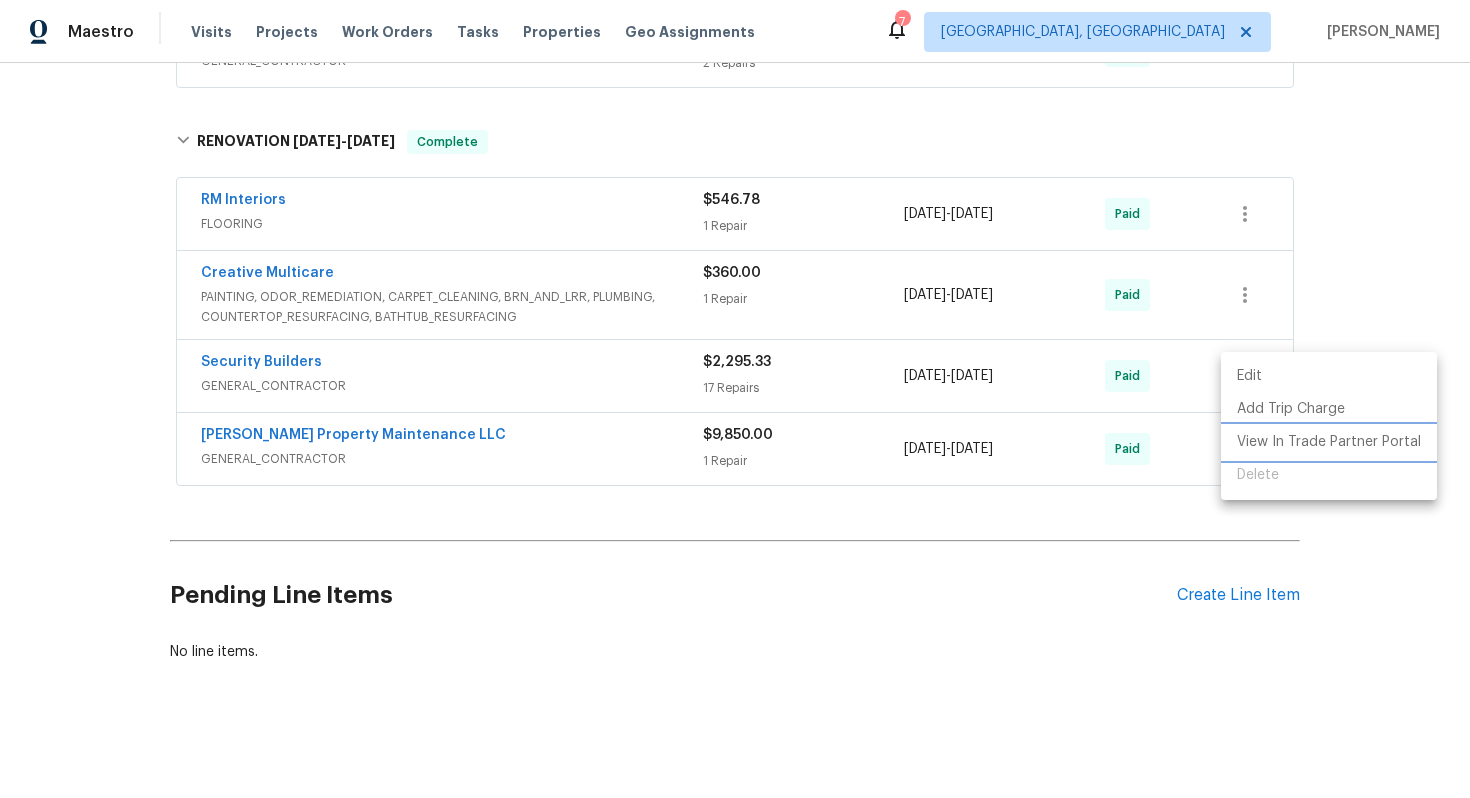 click on "View In Trade Partner Portal" at bounding box center [1329, 442] 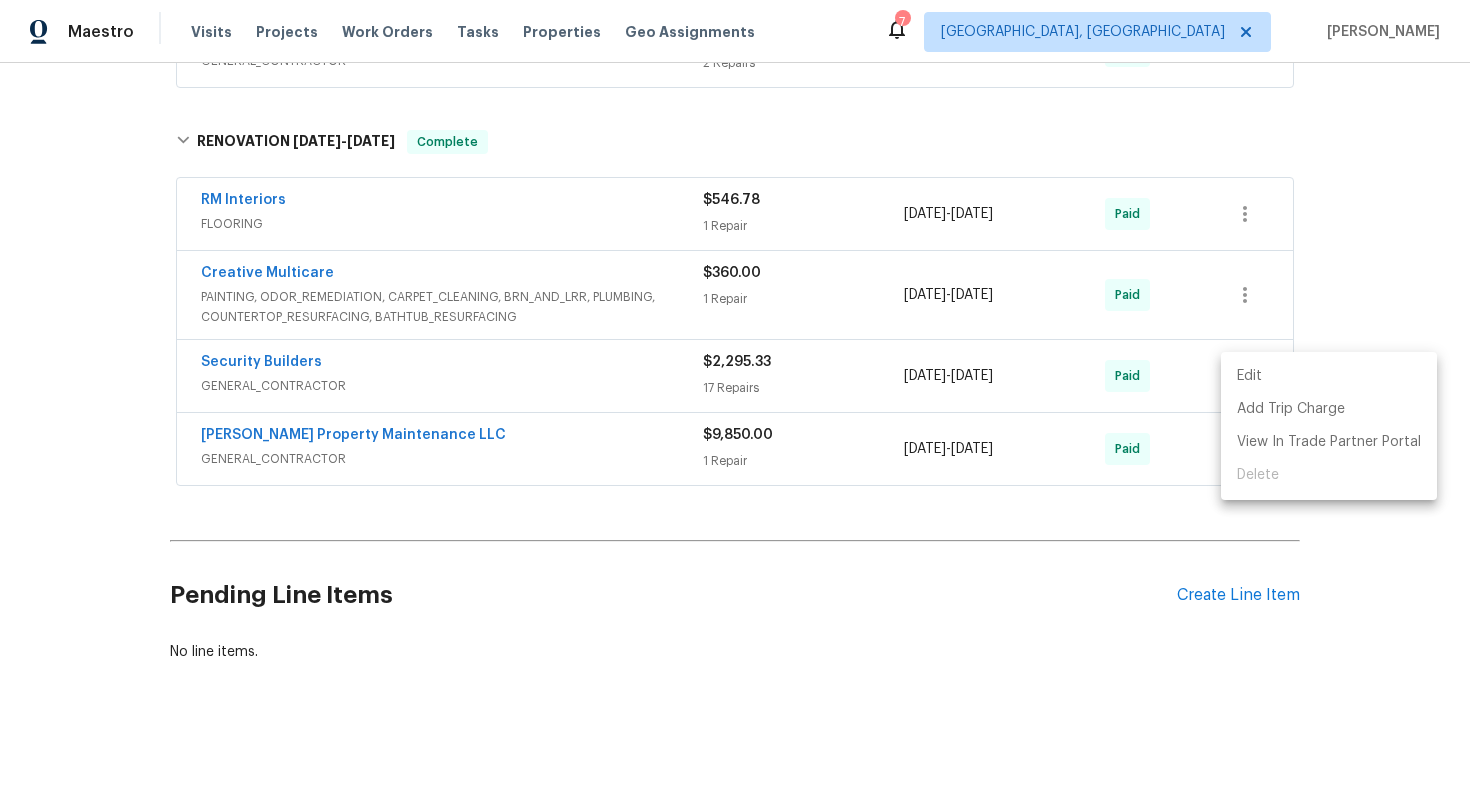 click at bounding box center (735, 399) 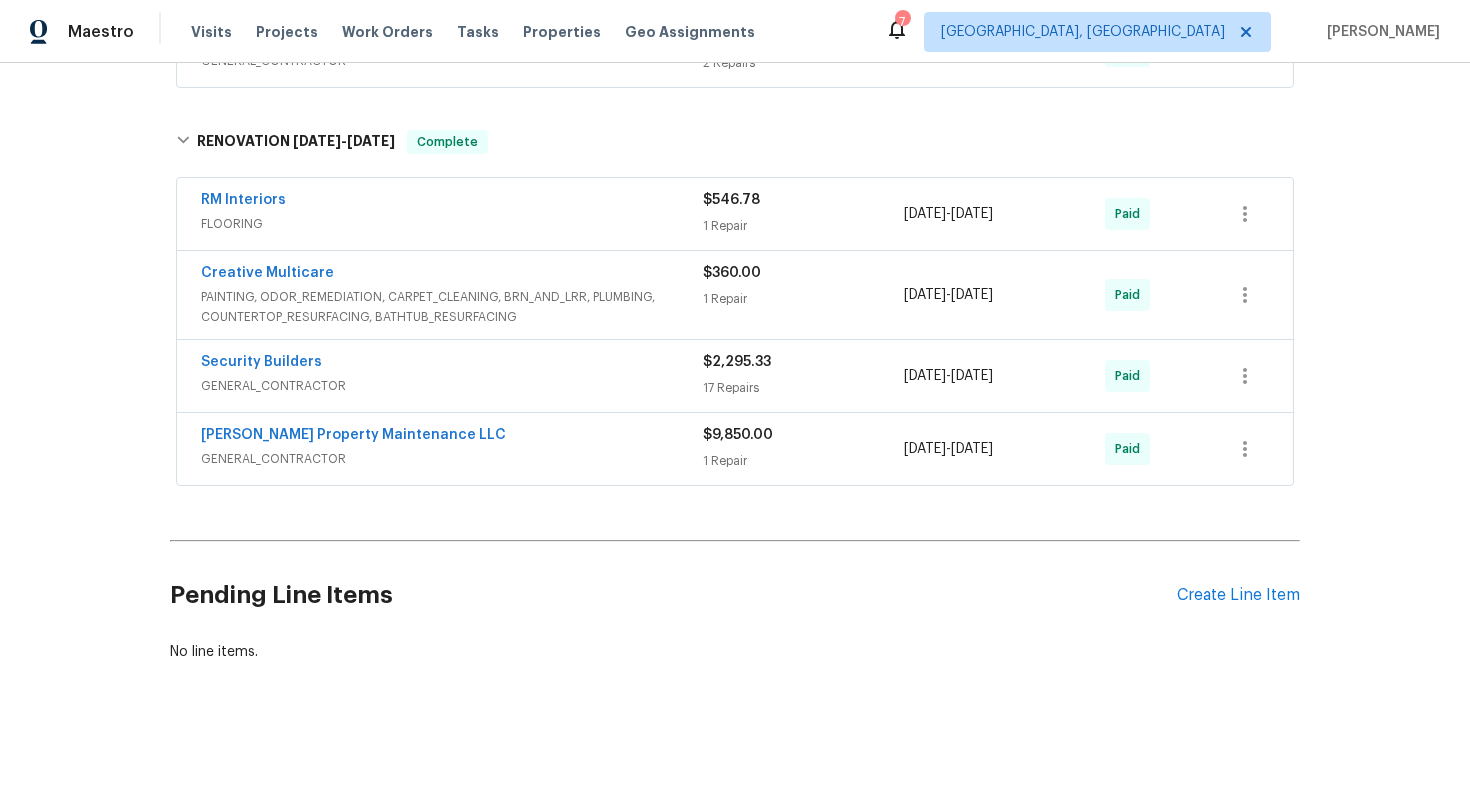click on "Security Builders" at bounding box center (452, 364) 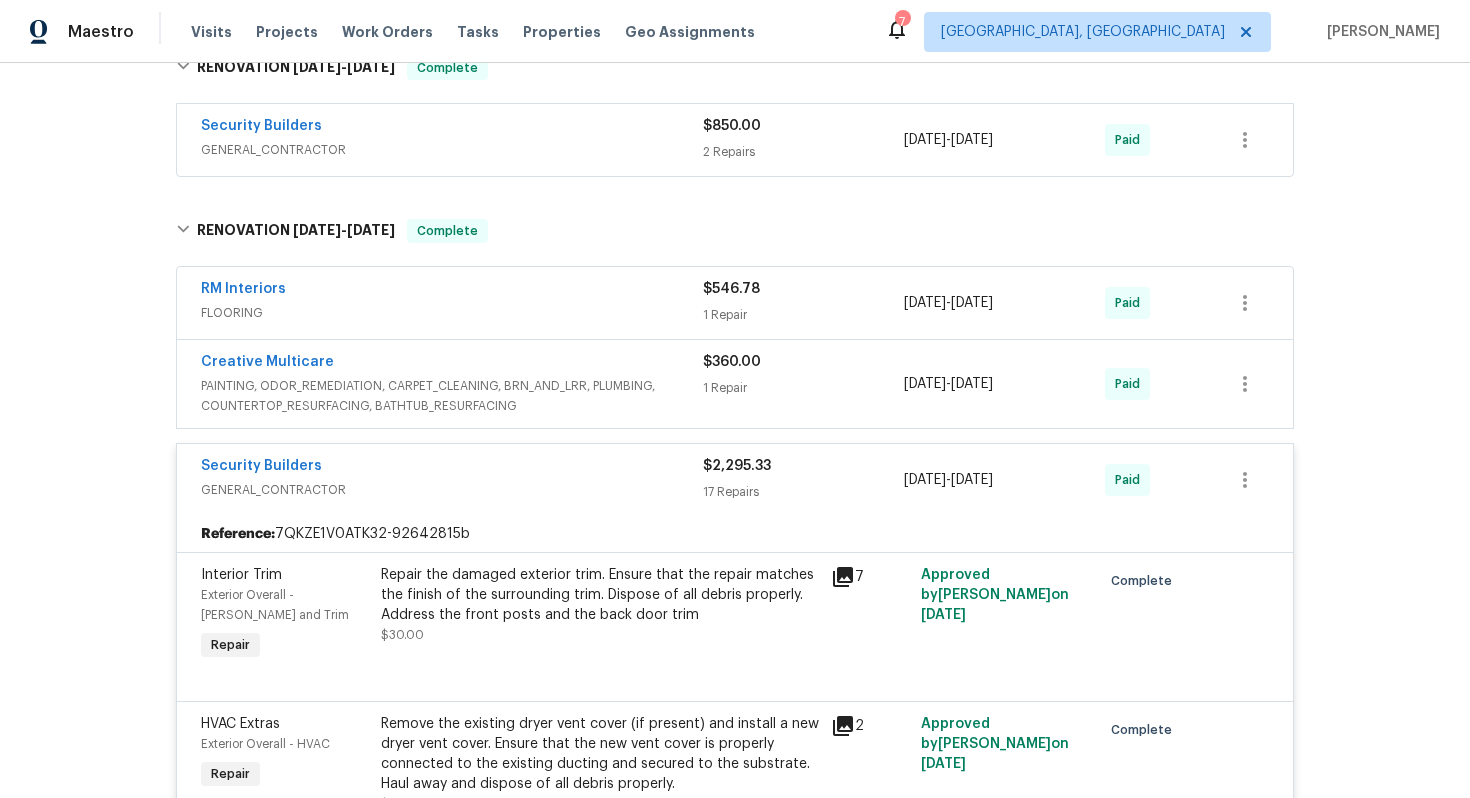 scroll, scrollTop: 828, scrollLeft: 0, axis: vertical 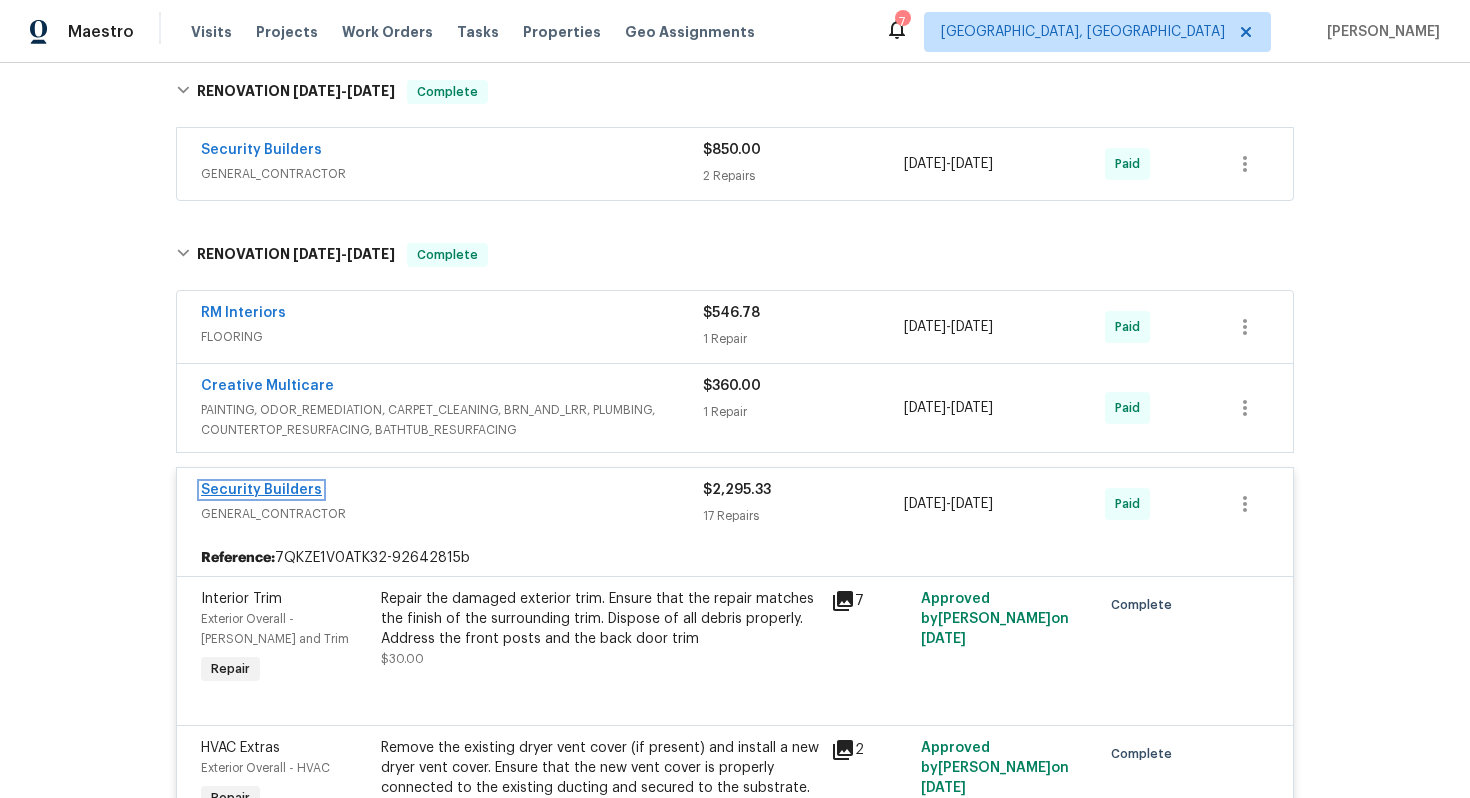 click on "Security Builders" at bounding box center (261, 490) 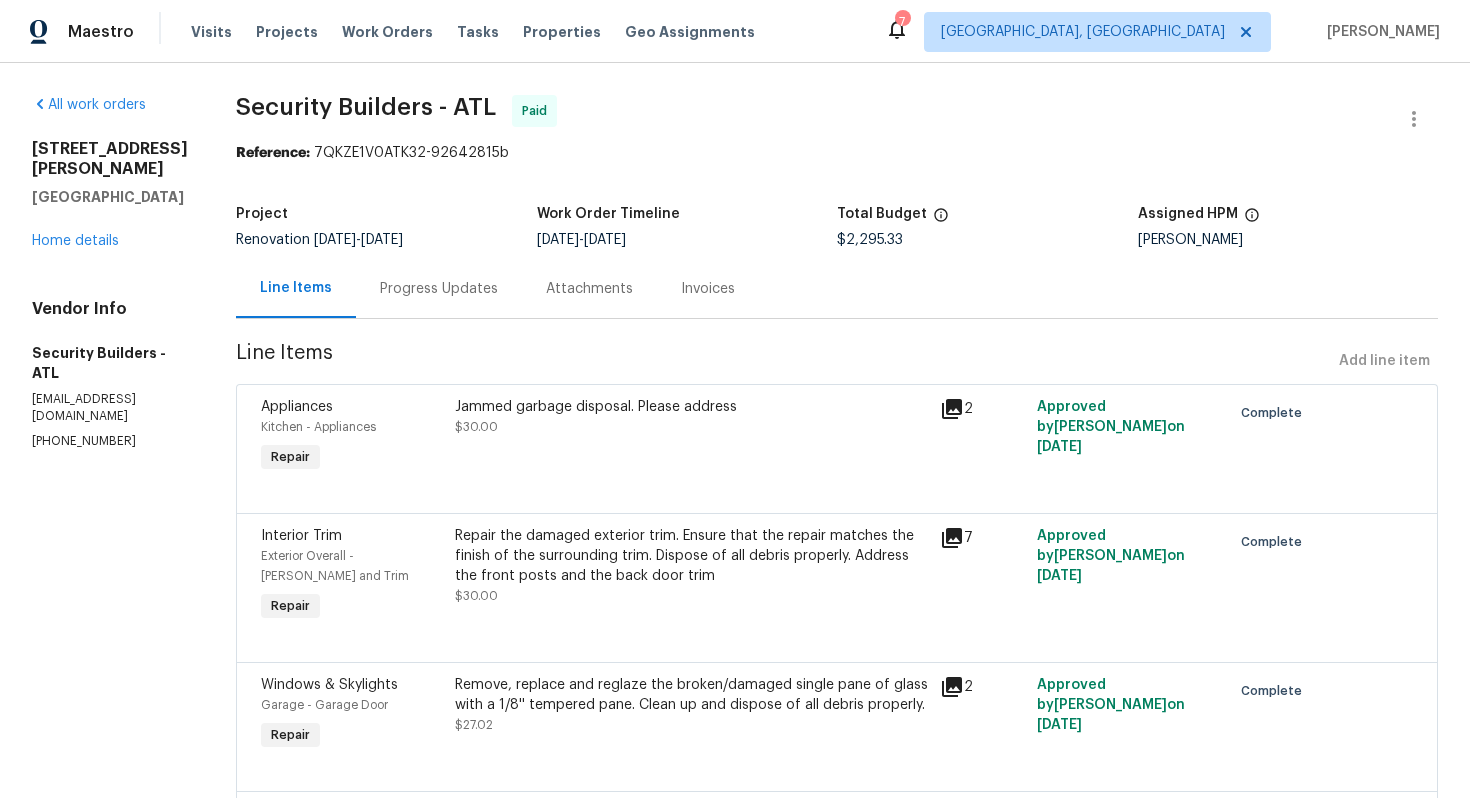click on "Invoices" at bounding box center [708, 289] 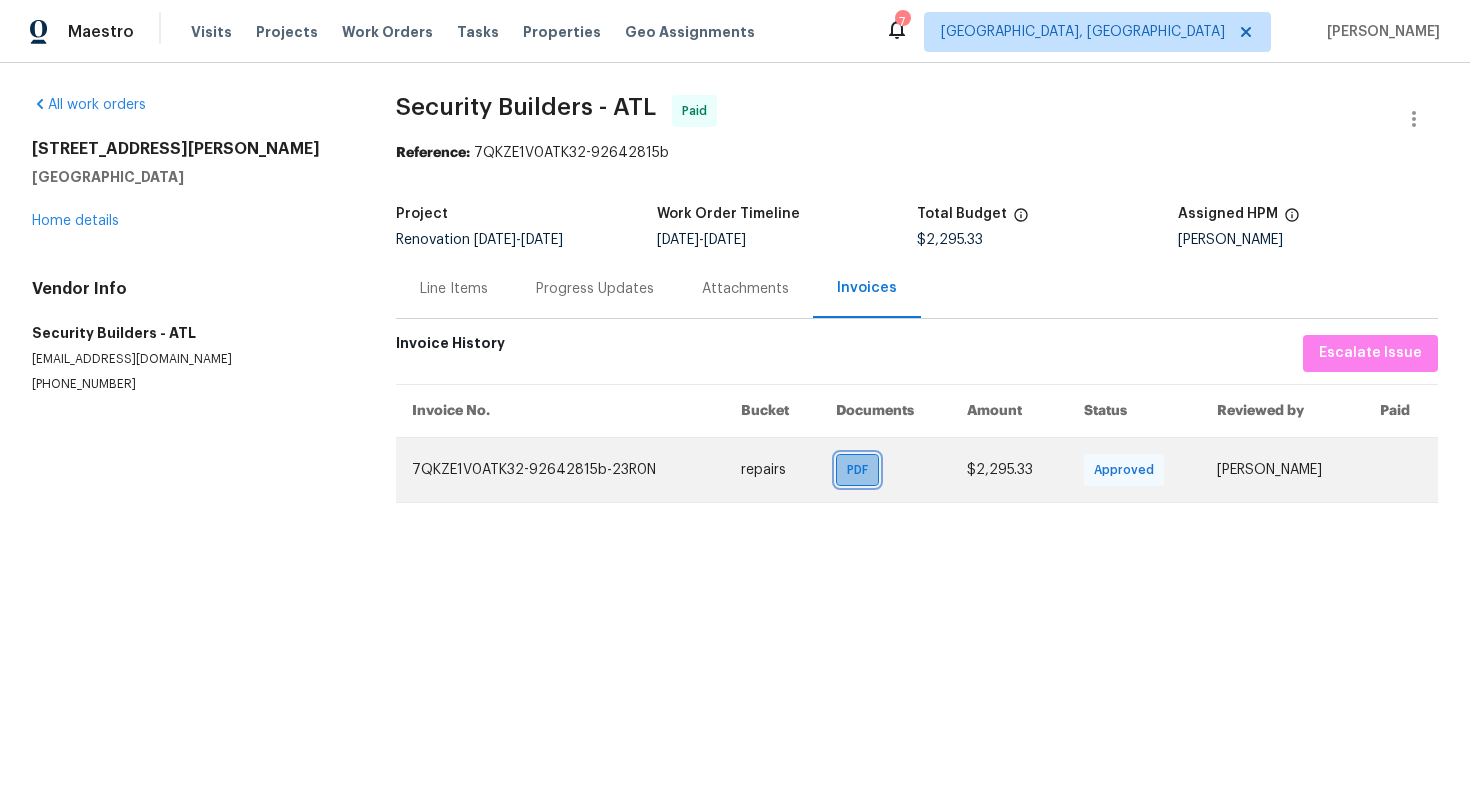 click on "PDF" at bounding box center (861, 470) 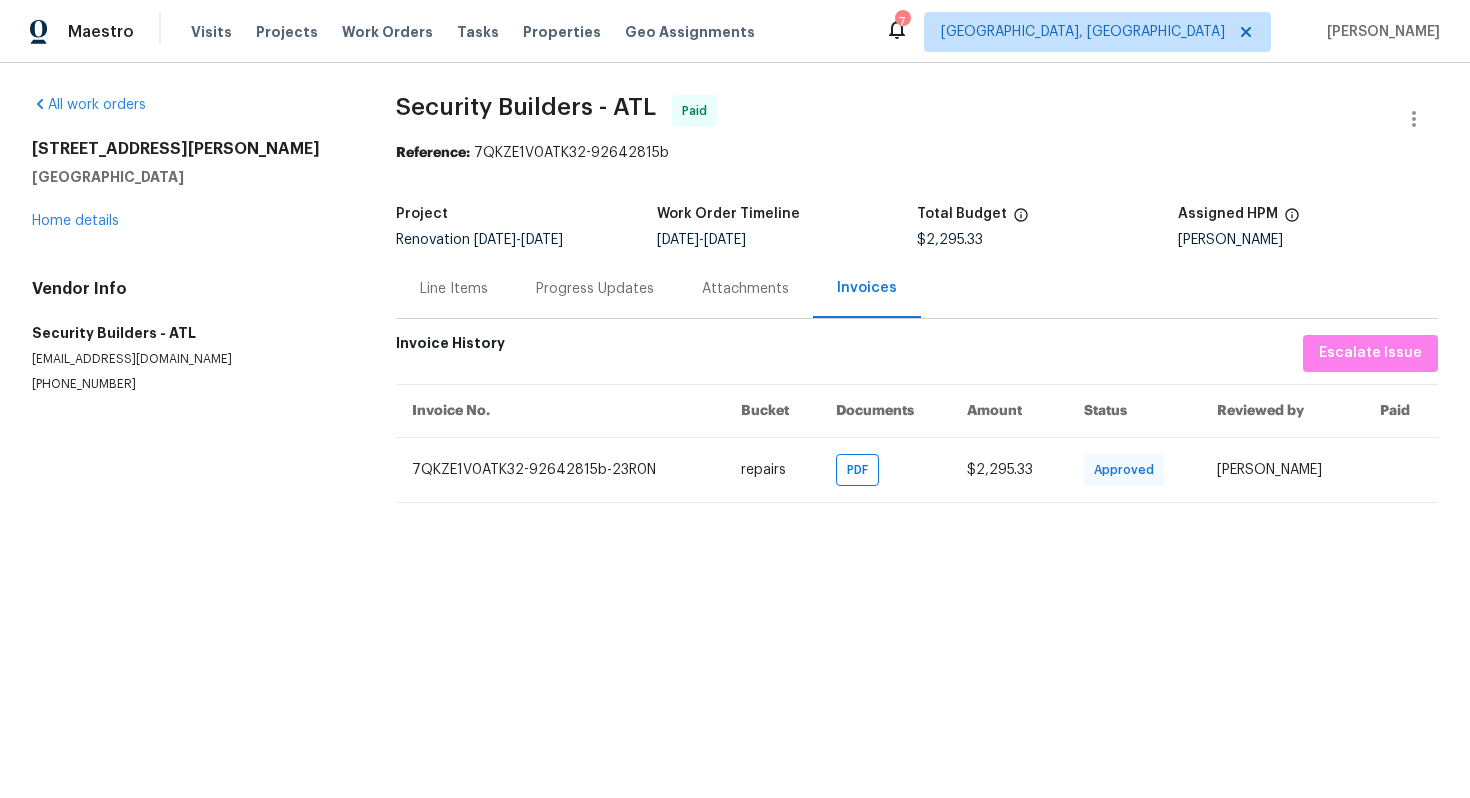 click on "Progress Updates" at bounding box center (595, 288) 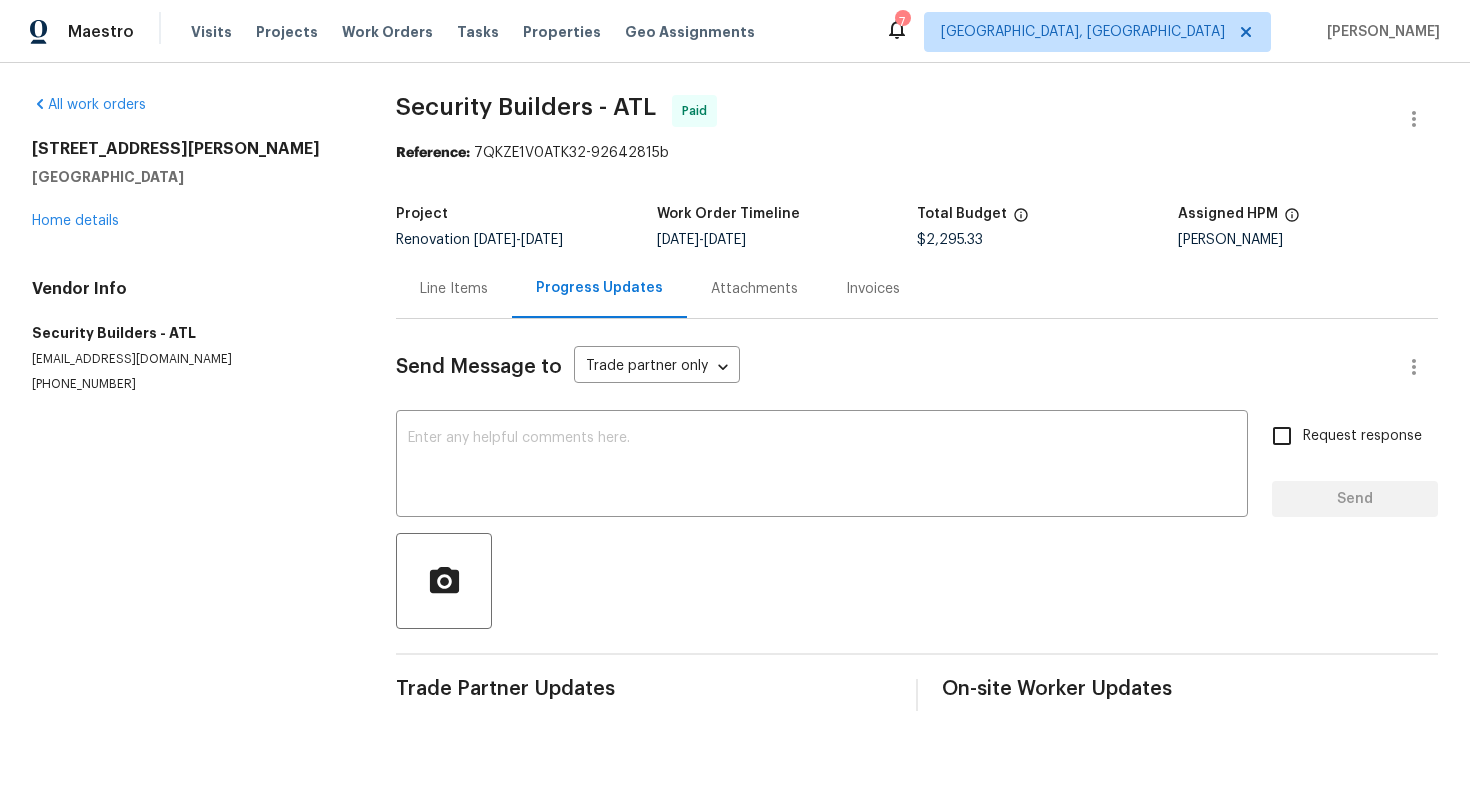 click on "Line Items" at bounding box center [454, 289] 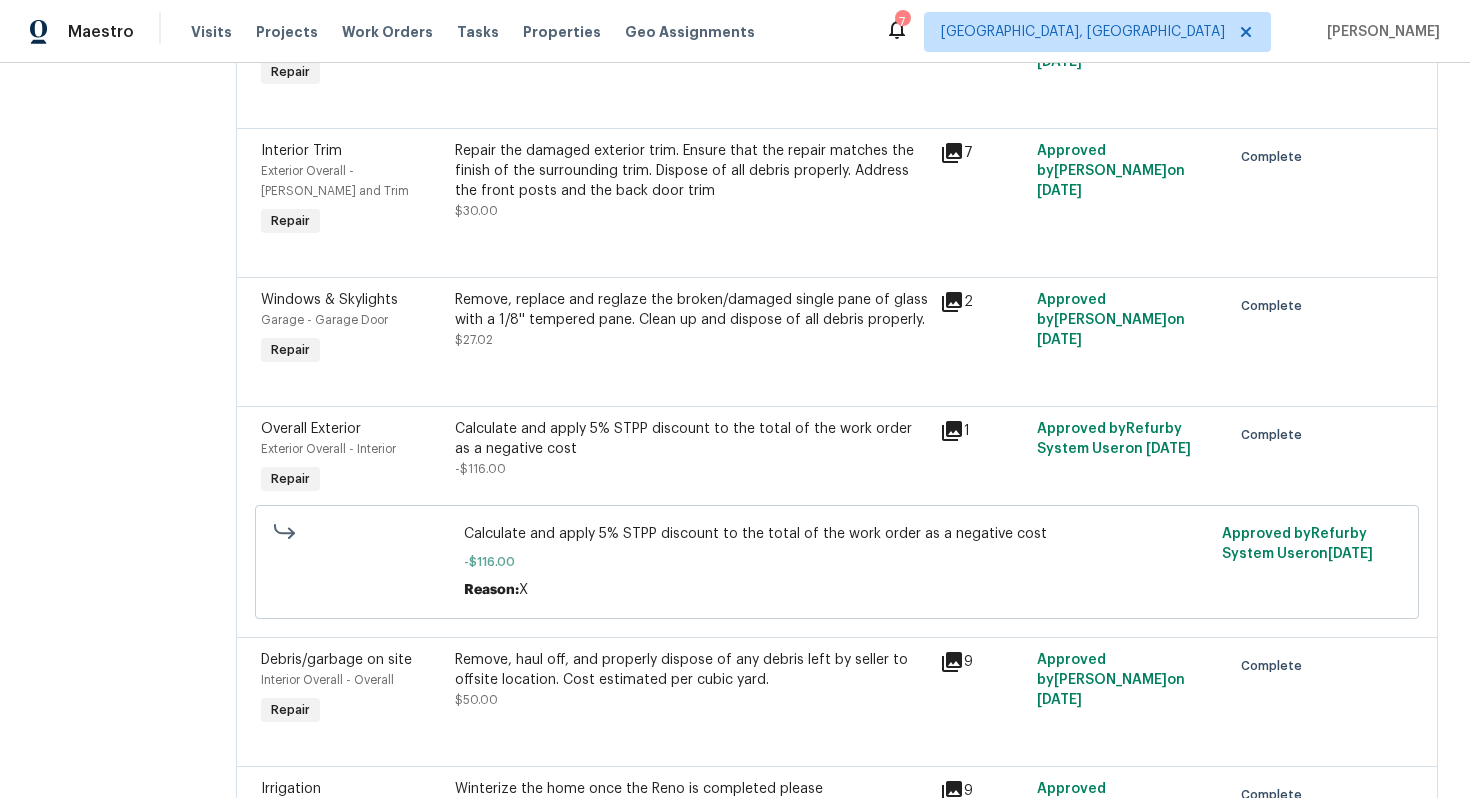 scroll, scrollTop: 0, scrollLeft: 0, axis: both 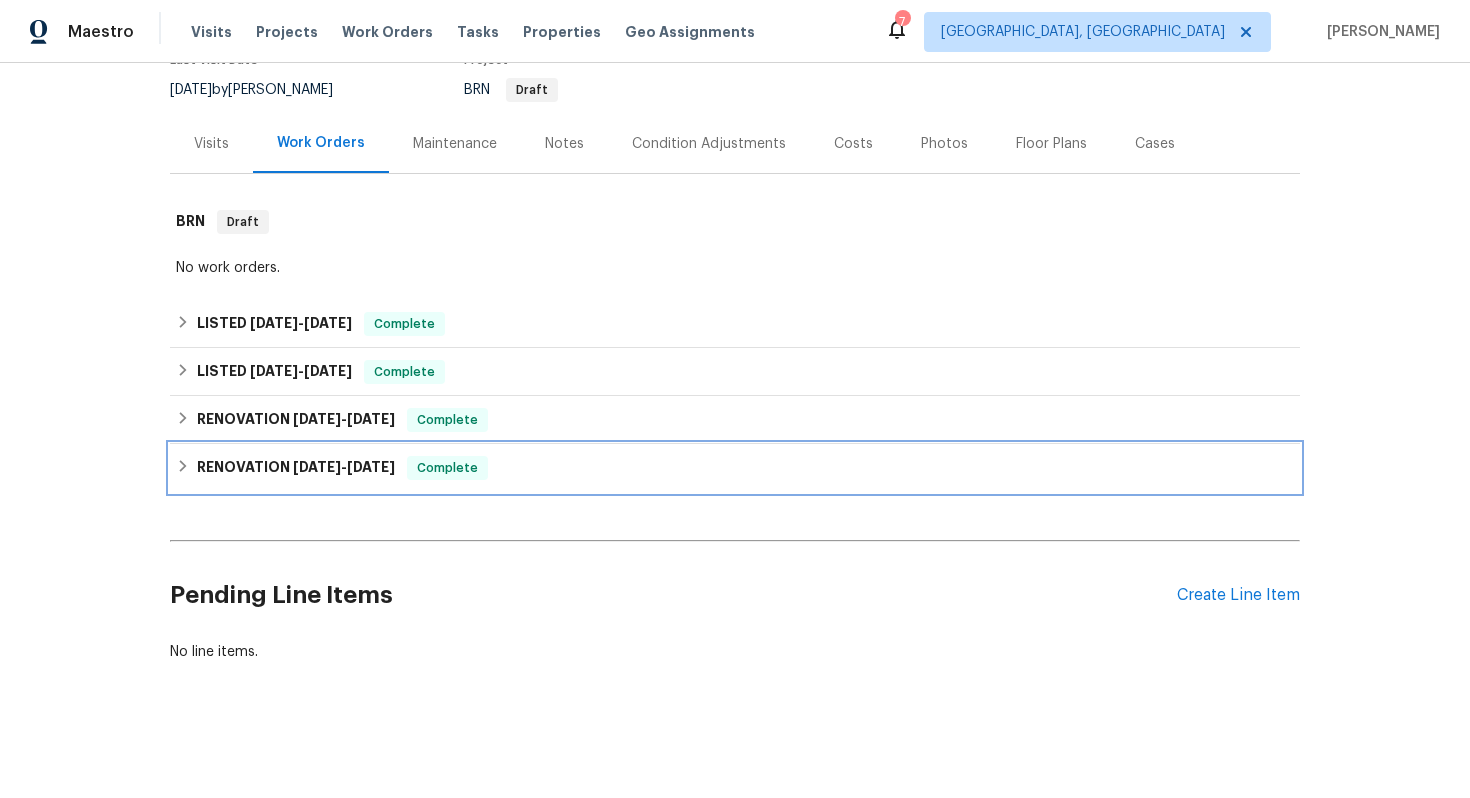 click on "RENOVATION   1/7/25  -  1/16/25 Complete" at bounding box center [735, 468] 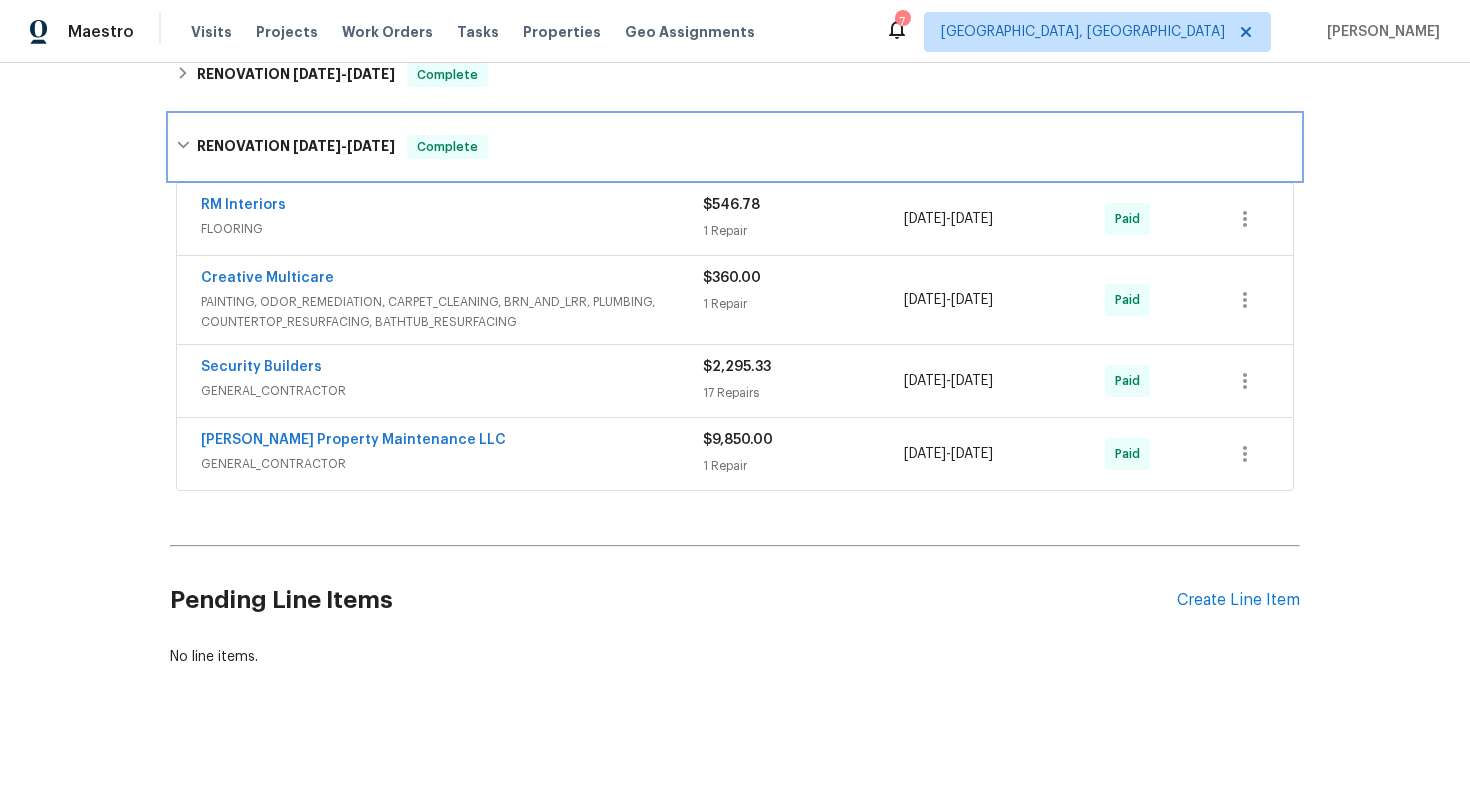 scroll, scrollTop: 501, scrollLeft: 0, axis: vertical 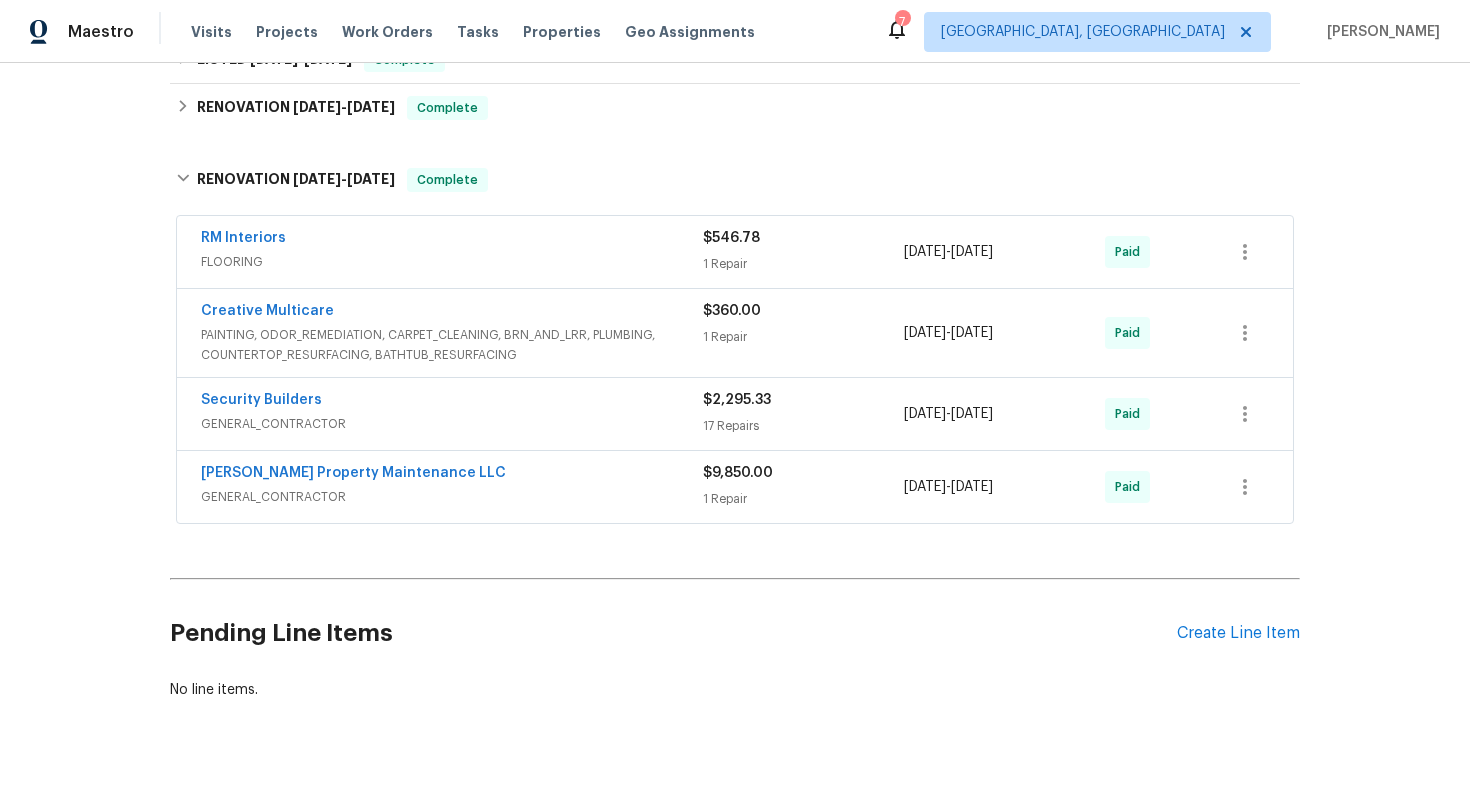 click on "Security Builders" at bounding box center [452, 402] 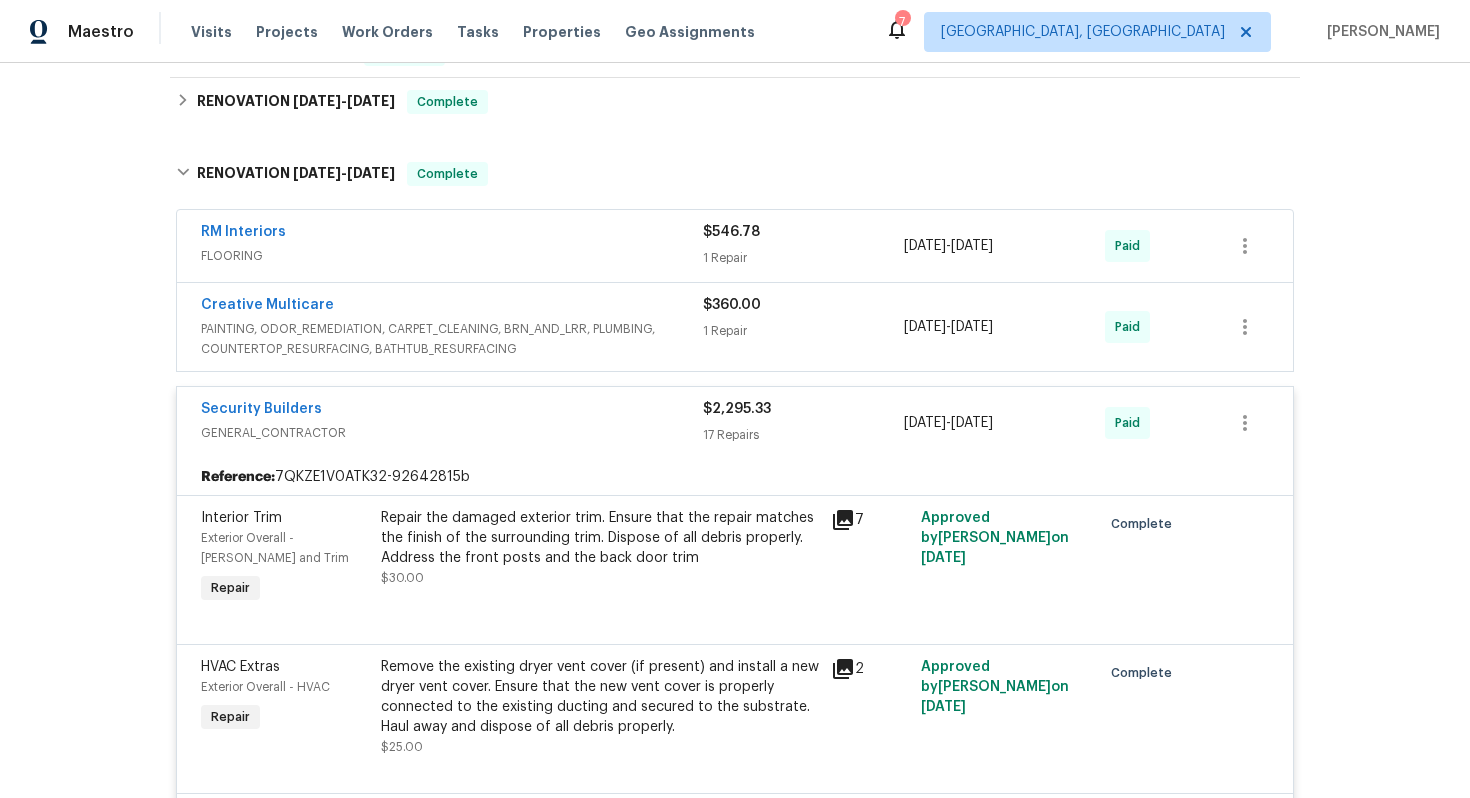 scroll, scrollTop: 491, scrollLeft: 0, axis: vertical 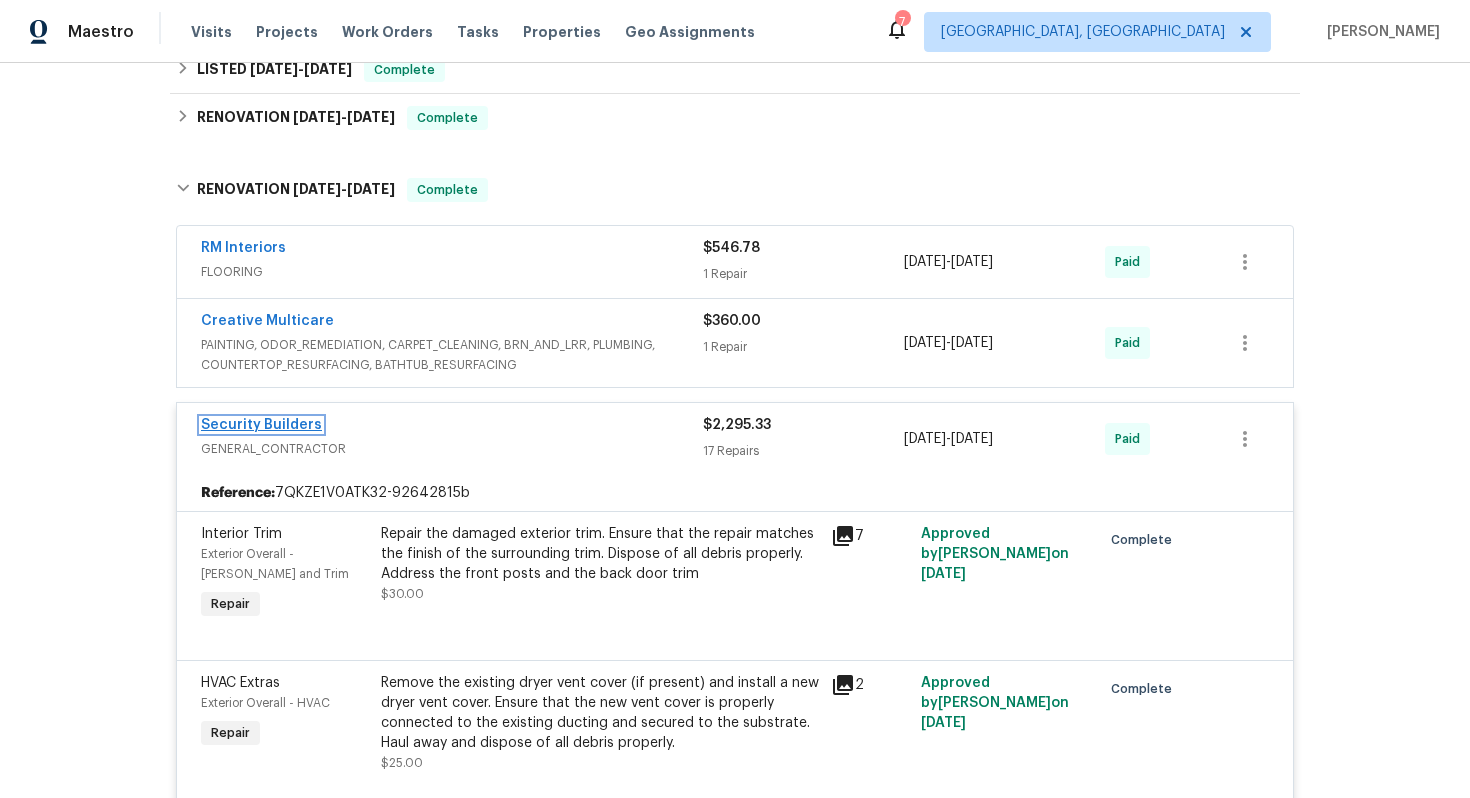 click on "Security Builders" at bounding box center [261, 425] 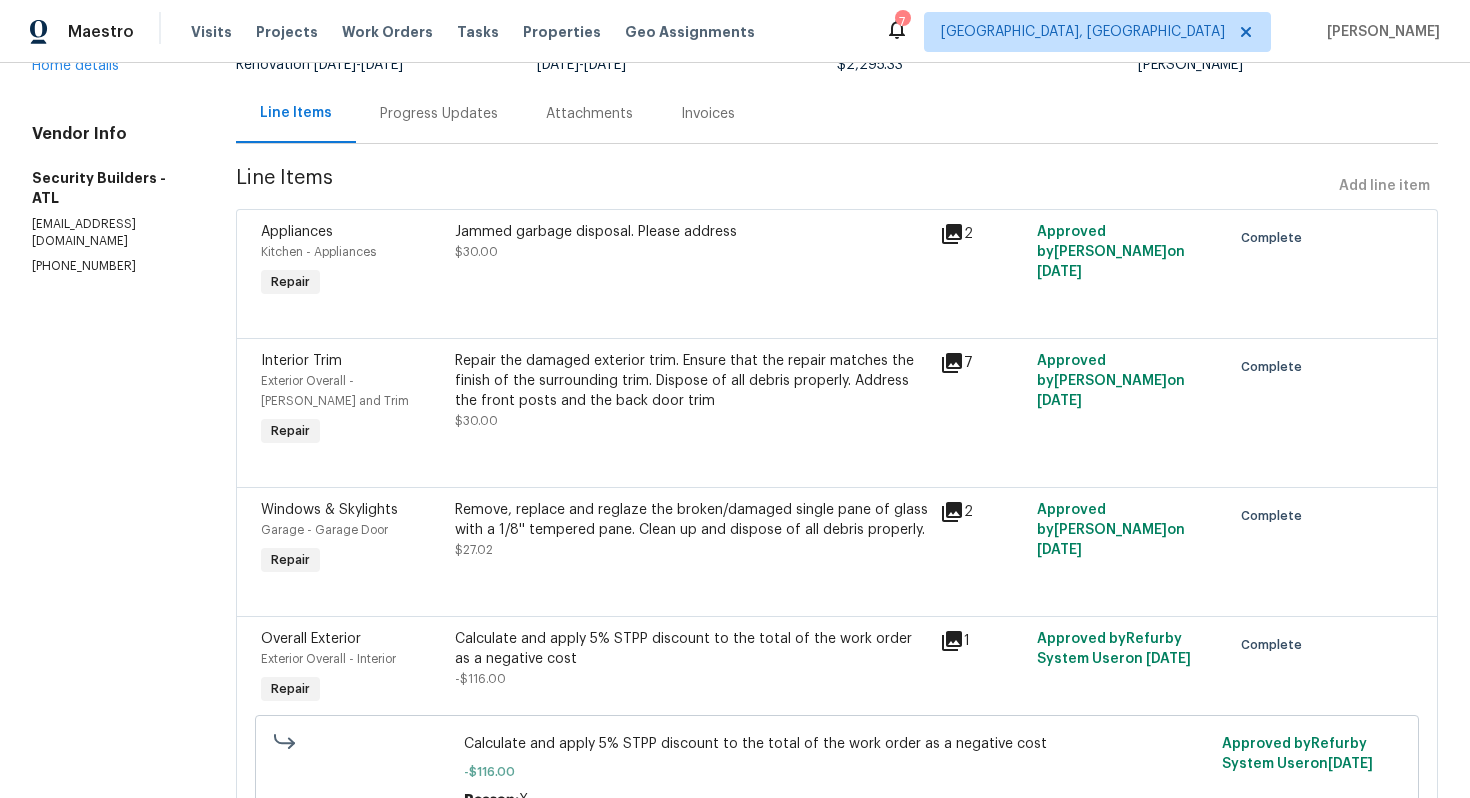 scroll, scrollTop: 0, scrollLeft: 0, axis: both 